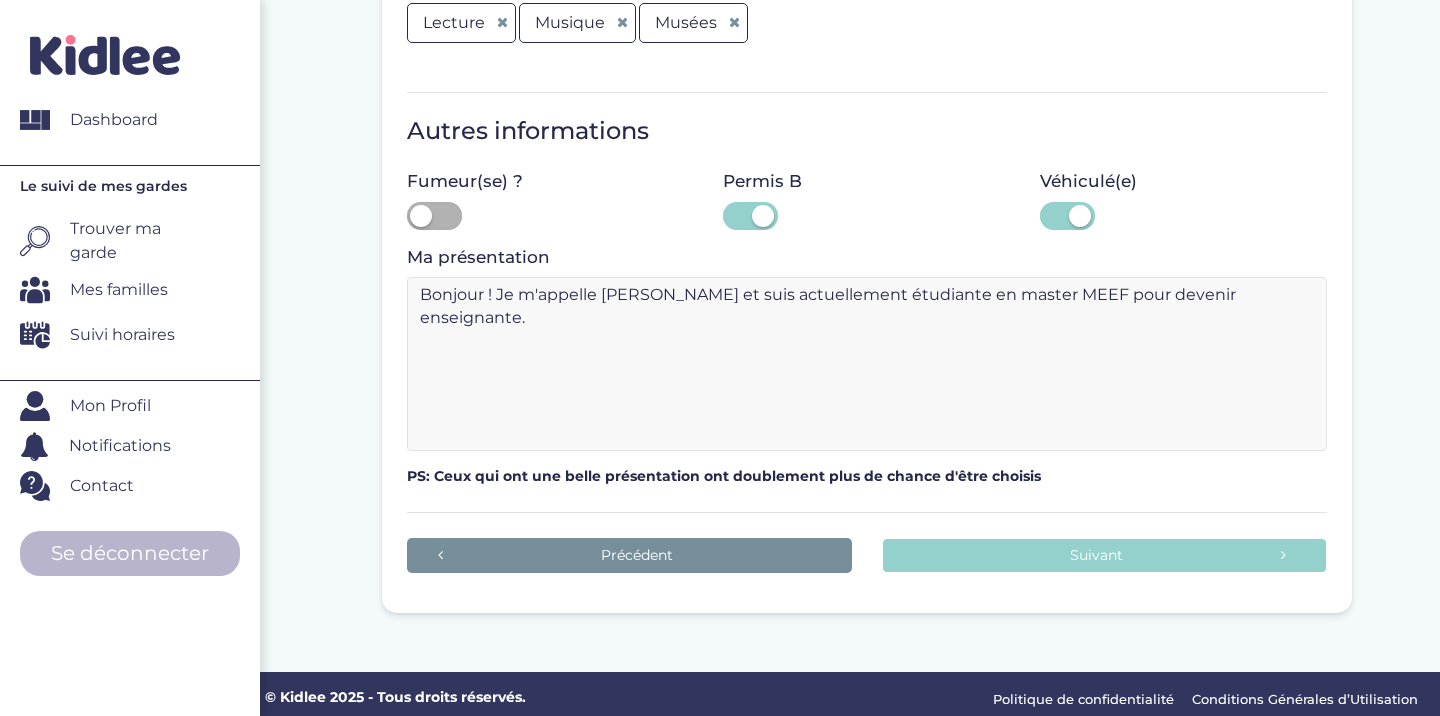 scroll, scrollTop: 0, scrollLeft: 0, axis: both 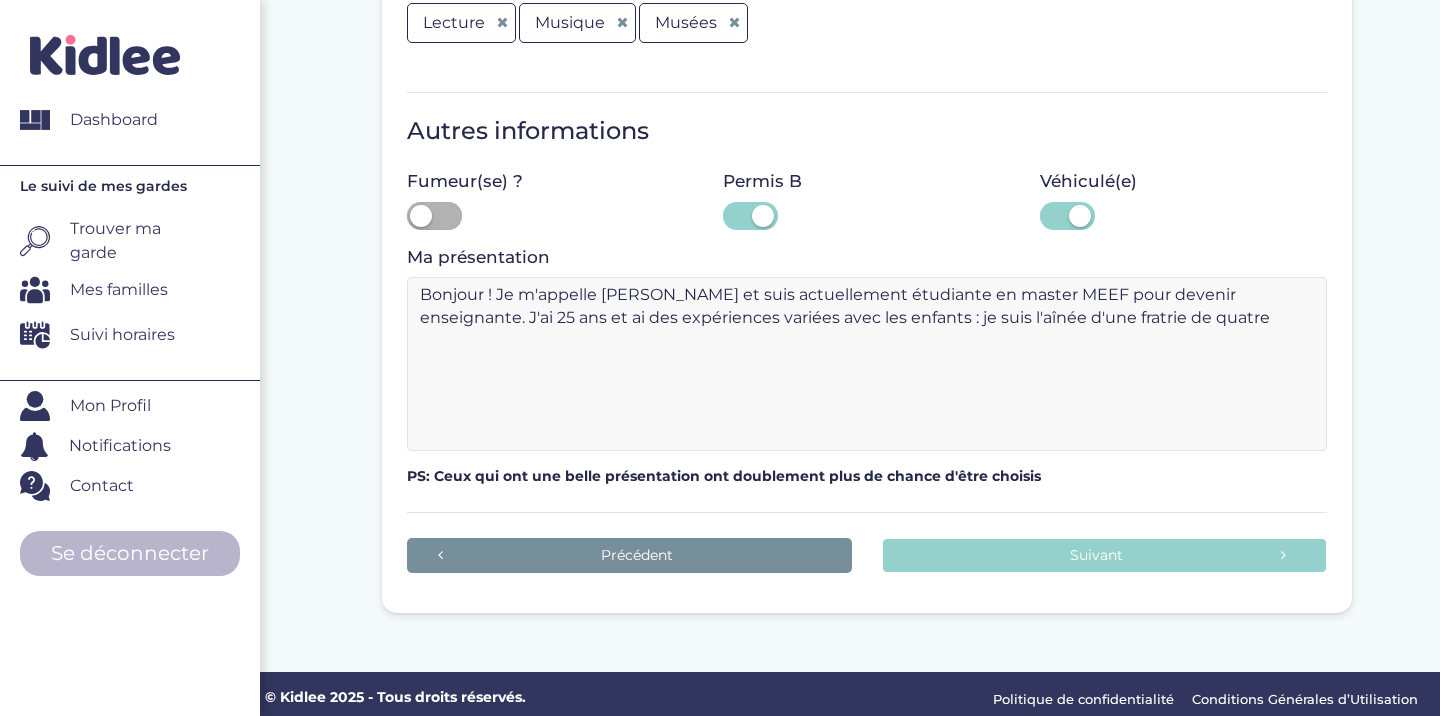 click on "Bonjour ! Je m'appelle Marianne et suis actuellement étudiante en master MEEF pour devenir enseignante. J'ai 25 ans et ai des expériences variées avec les enfants : je suis l'aînée d'une fratrie de quatre" at bounding box center [867, 364] 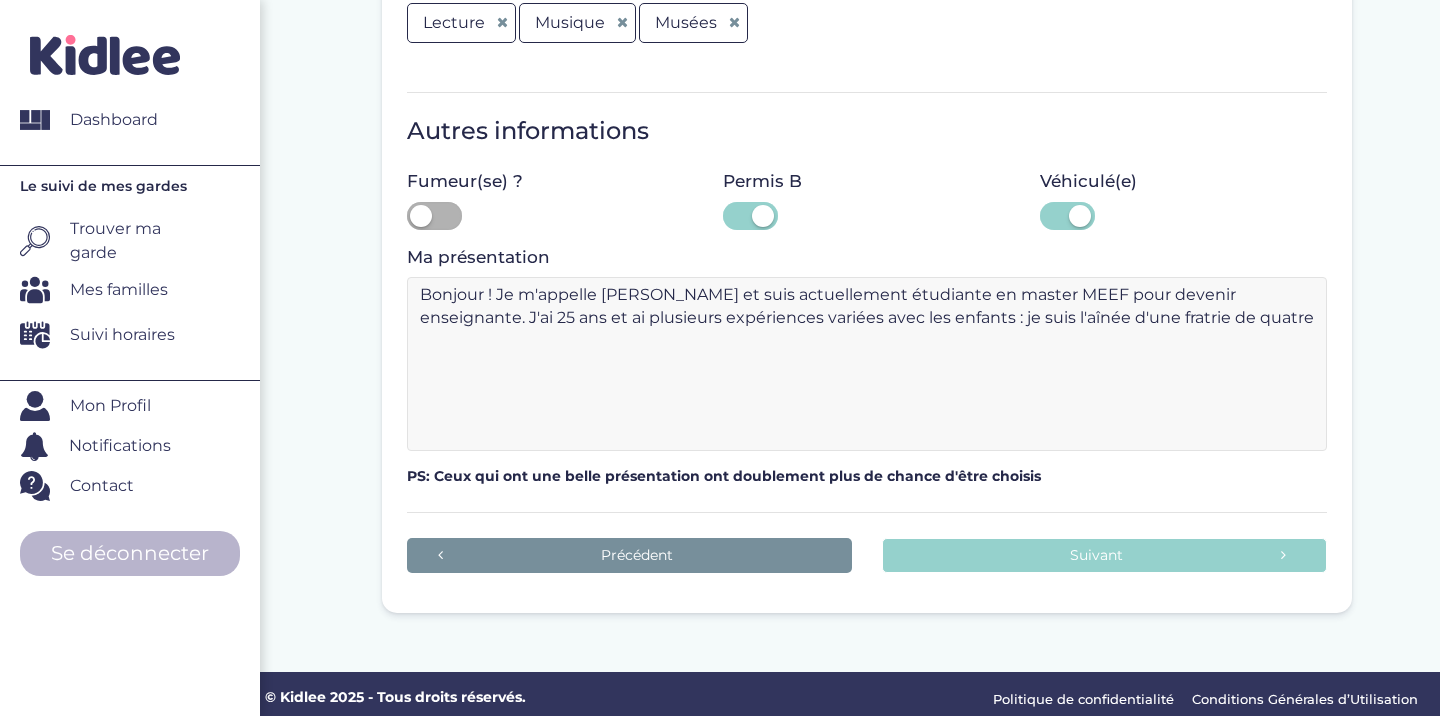 click on "Bonjour ! Je m'appelle Marianne et suis actuellement étudiante en master MEEF pour devenir enseignante. J'ai 25 ans et ai plusieurs expériences variées avec les enfants : je suis l'aînée d'une fratrie de quatre" at bounding box center (867, 364) 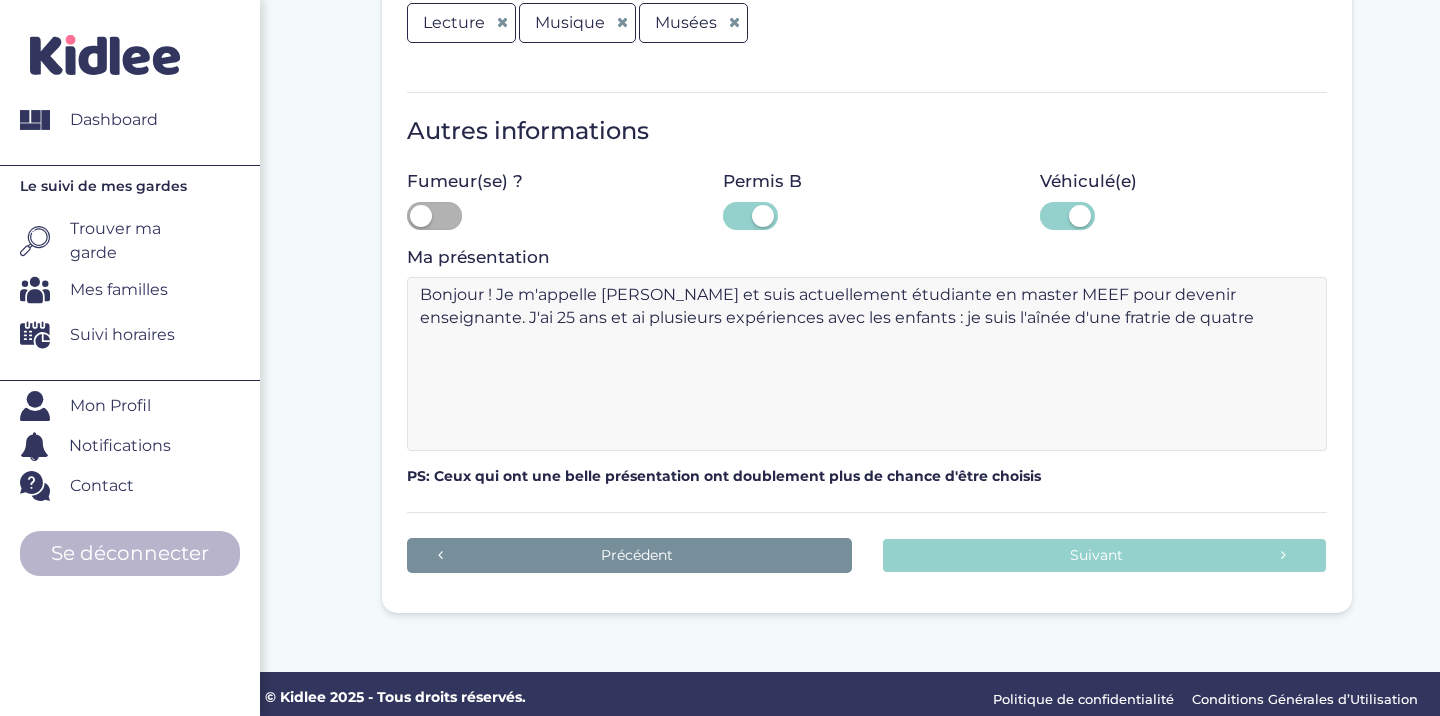 click on "Bonjour ! Je m'appelle Marianne et suis actuellement étudiante en master MEEF pour devenir enseignante. J'ai 25 ans et ai plusieurs expériences avec les enfants : je suis l'aînée d'une fratrie de quatre" at bounding box center (867, 364) 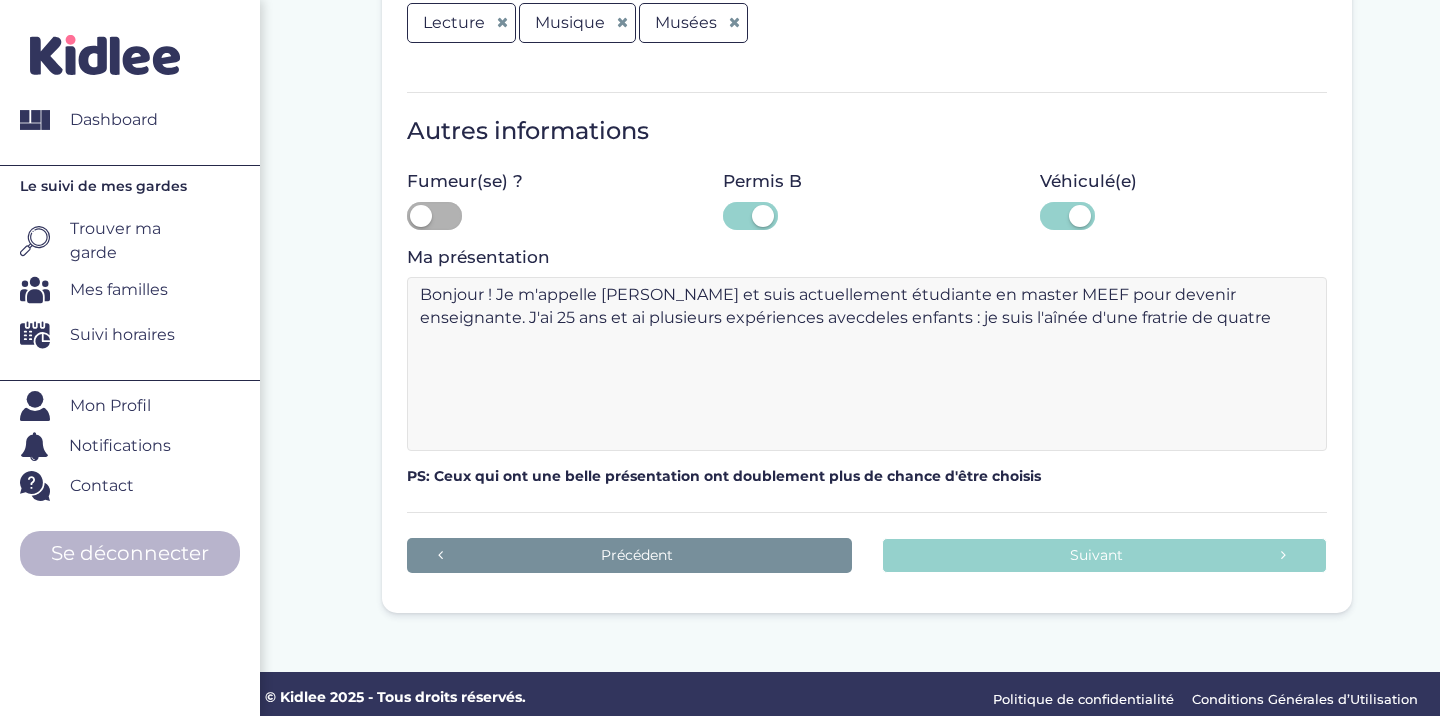 click on "Bonjour ! Je m'appelle Marianne et suis actuellement étudiante en master MEEF pour devenir enseignante. J'ai 25 ans et ai plusieurs expériences avecdeles enfants : je suis l'aînée d'une fratrie de quatre" at bounding box center [867, 364] 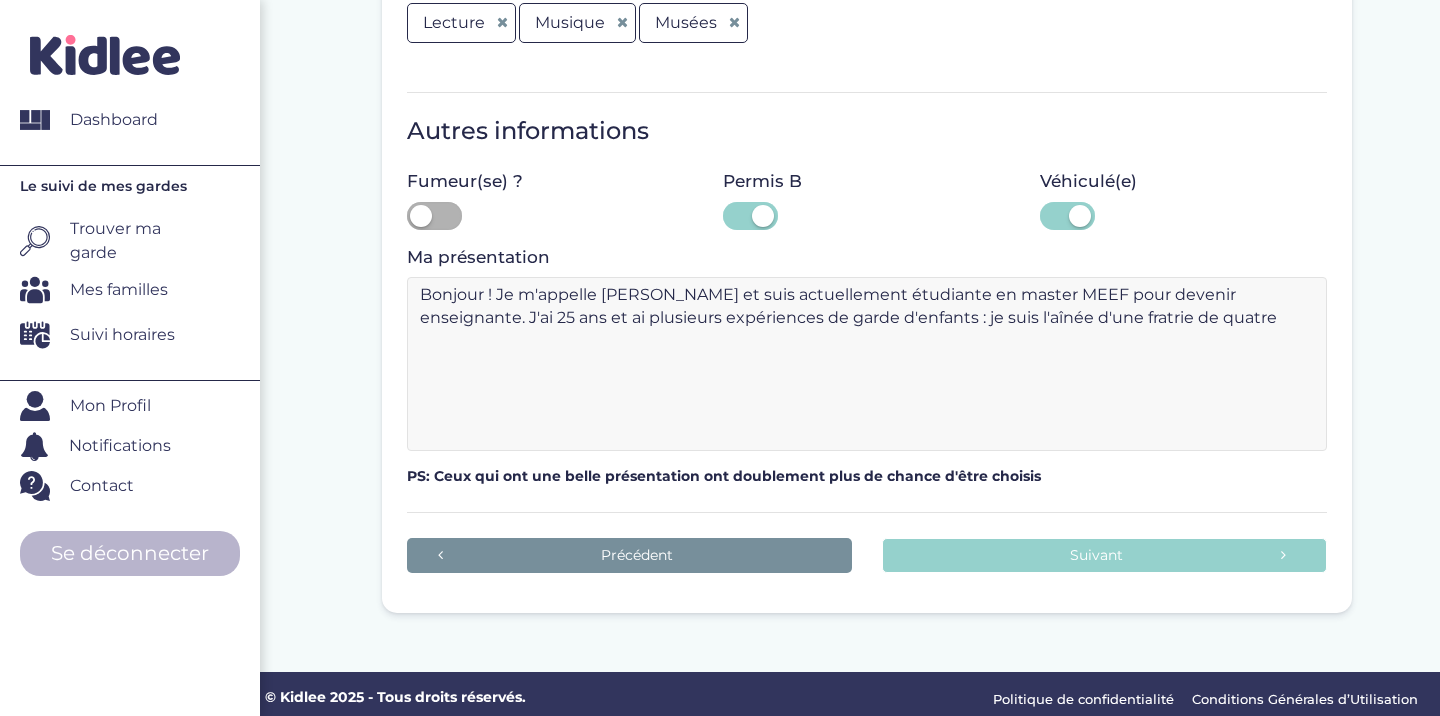 click on "Bonjour ! Je m'appelle Marianne et suis actuellement étudiante en master MEEF pour devenir enseignante. J'ai 25 ans et ai plusieurs expériences de garde d'enfants : je suis l'aînée d'une fratrie de quatre" at bounding box center (867, 364) 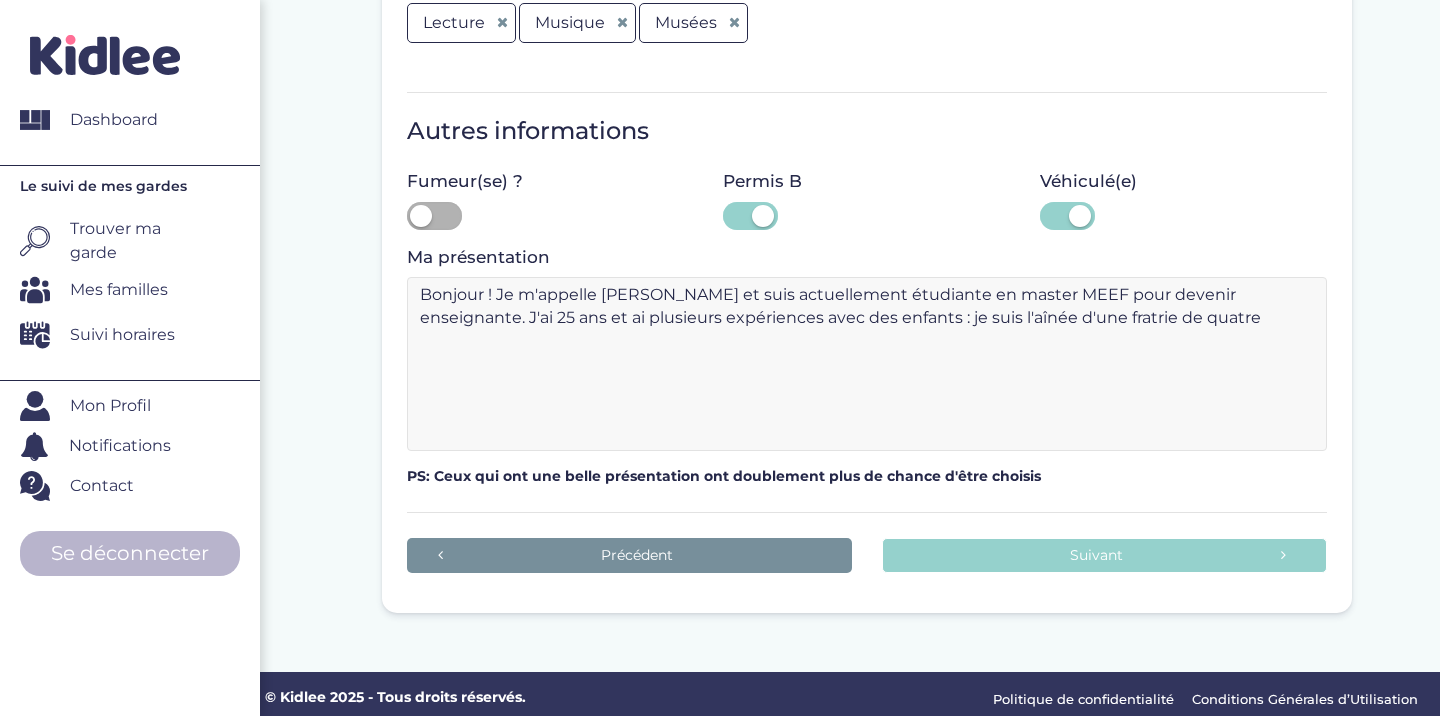 click on "Bonjour ! Je m'appelle Marianne et suis actuellement étudiante en master MEEF pour devenir enseignante. J'ai 25 ans et ai plusieurs expériences avec des enfants : je suis l'aînée d'une fratrie de quatre" at bounding box center (867, 364) 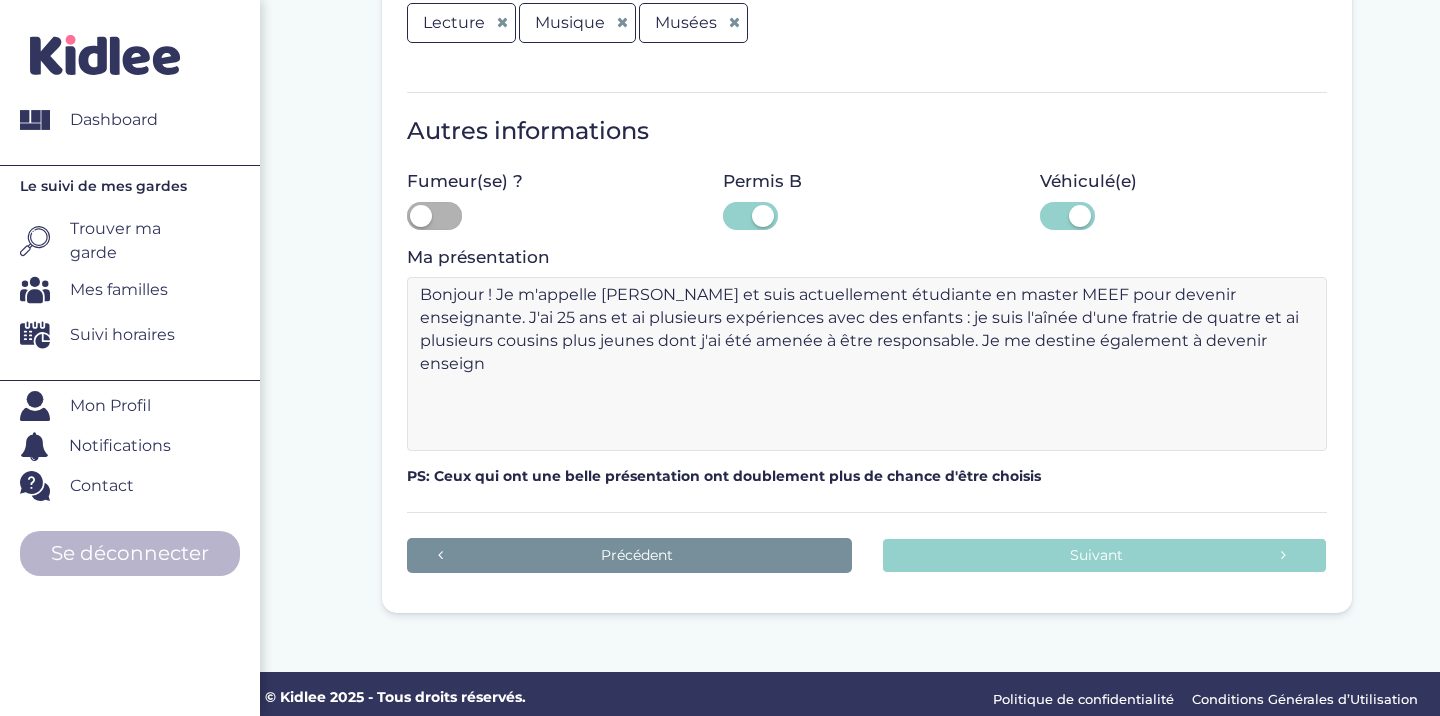 drag, startPoint x: 1061, startPoint y: 334, endPoint x: 1317, endPoint y: 378, distance: 259.75372 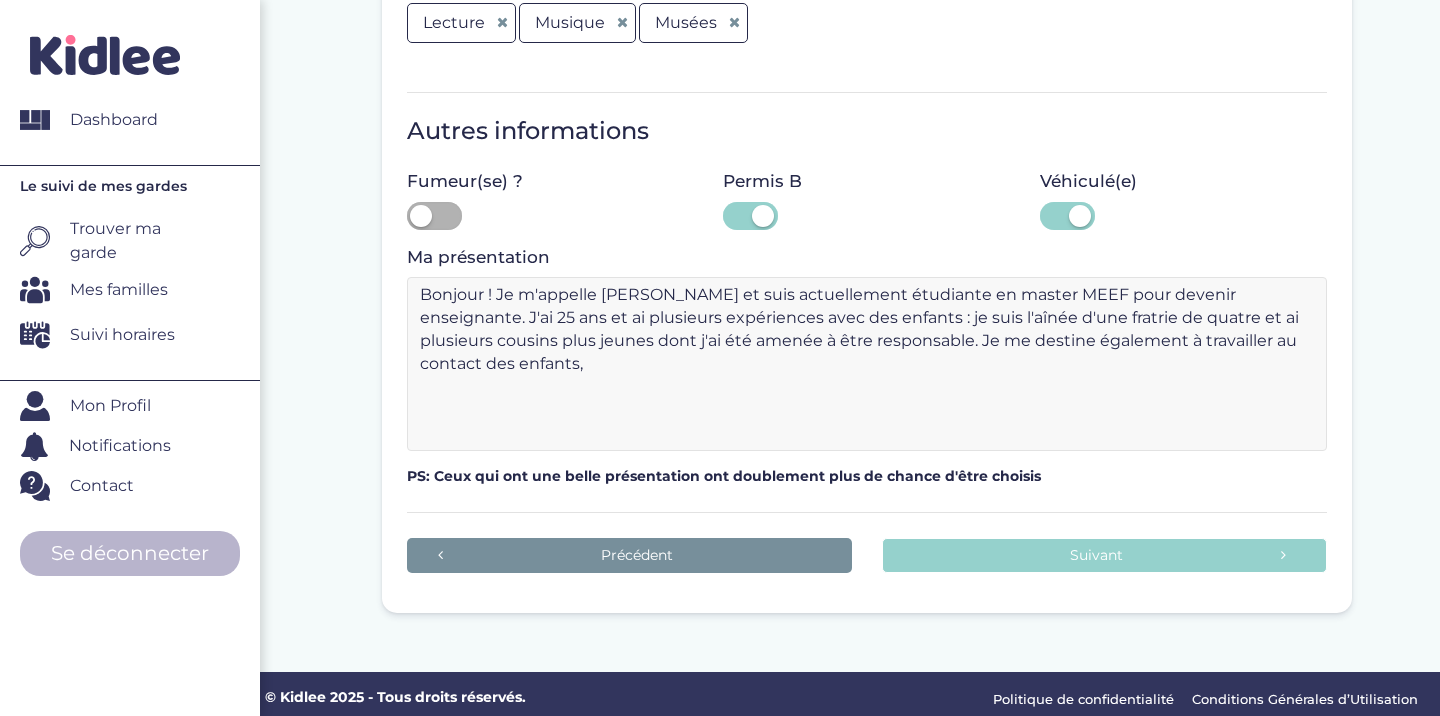 click on "Bonjour ! Je m'appelle Marianne et suis actuellement étudiante en master MEEF pour devenir enseignante. J'ai 25 ans et ai plusieurs expériences avec des enfants : je suis l'aînée d'une fratrie de quatre et ai plusieurs cousins plus jeunes dont j'ai été amenée à être responsable. Je me destine également à travailler au contact des enfants," at bounding box center [867, 364] 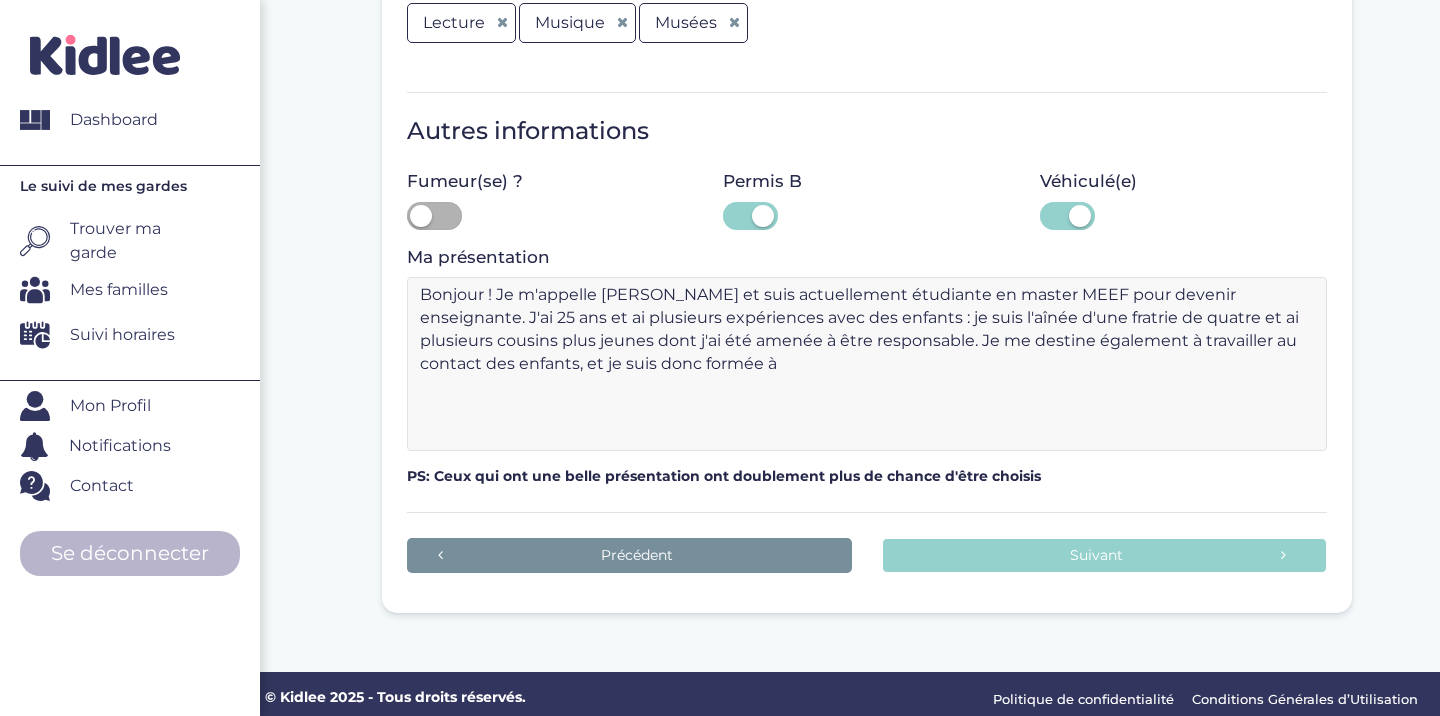 click on "Bonjour ! Je m'appelle Marianne et suis actuellement étudiante en master MEEF pour devenir enseignante. J'ai 25 ans et ai plusieurs expériences avec des enfants : je suis l'aînée d'une fratrie de quatre et ai plusieurs cousins plus jeunes dont j'ai été amenée à être responsable. Je me destine également à travailler au contact des enfants, et je suis donc formée à" at bounding box center [867, 364] 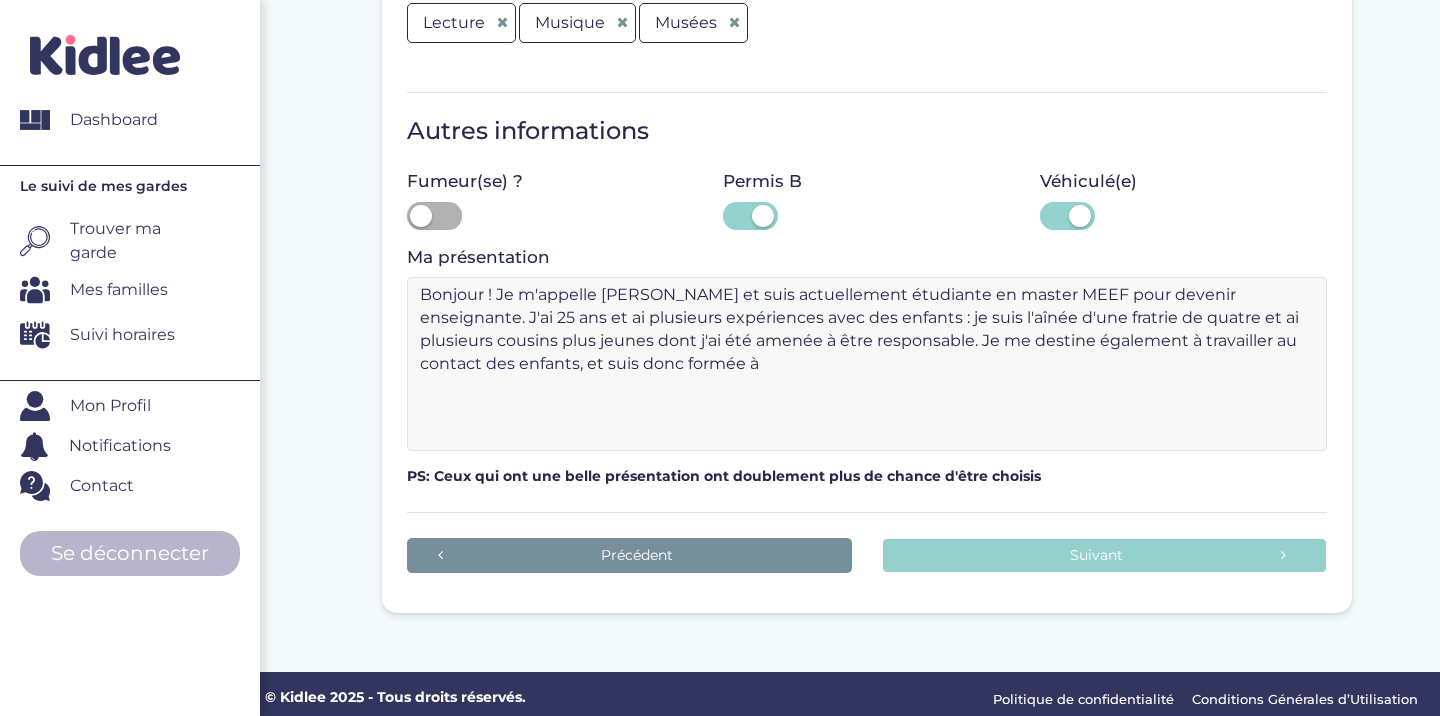click on "Bonjour ! Je m'appelle Marianne et suis actuellement étudiante en master MEEF pour devenir enseignante. J'ai 25 ans et ai plusieurs expériences avec des enfants : je suis l'aînée d'une fratrie de quatre et ai plusieurs cousins plus jeunes dont j'ai été amenée à être responsable. Je me destine également à travailler au contact des enfants, et suis donc formée à" at bounding box center (867, 364) 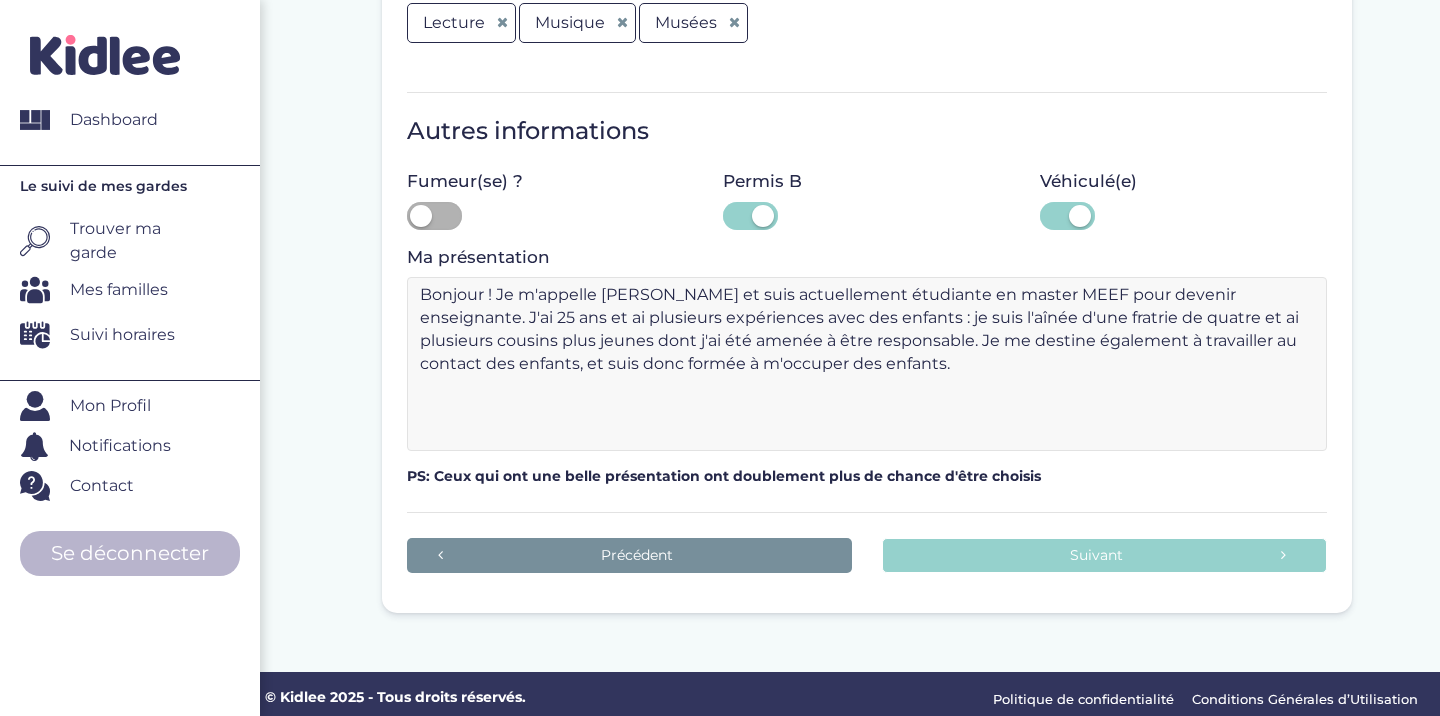 click on "Bonjour ! Je m'appelle Marianne et suis actuellement étudiante en master MEEF pour devenir enseignante. J'ai 25 ans et ai plusieurs expériences avec des enfants : je suis l'aînée d'une fratrie de quatre et ai plusieurs cousins plus jeunes dont j'ai été amenée à être responsable. Je me destine également à travailler au contact des enfants, et suis donc formée à m'occuper des enfants." at bounding box center (867, 364) 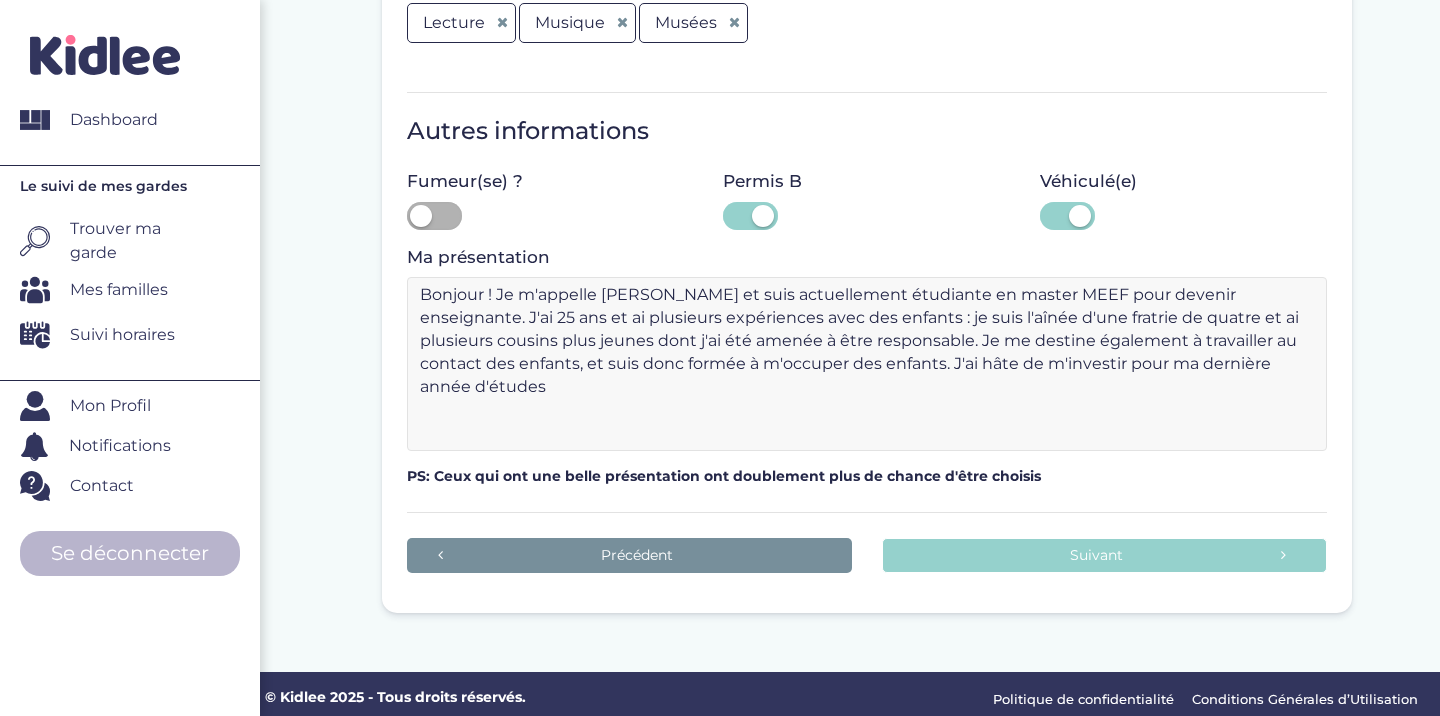 drag, startPoint x: 959, startPoint y: 358, endPoint x: 978, endPoint y: 395, distance: 41.59327 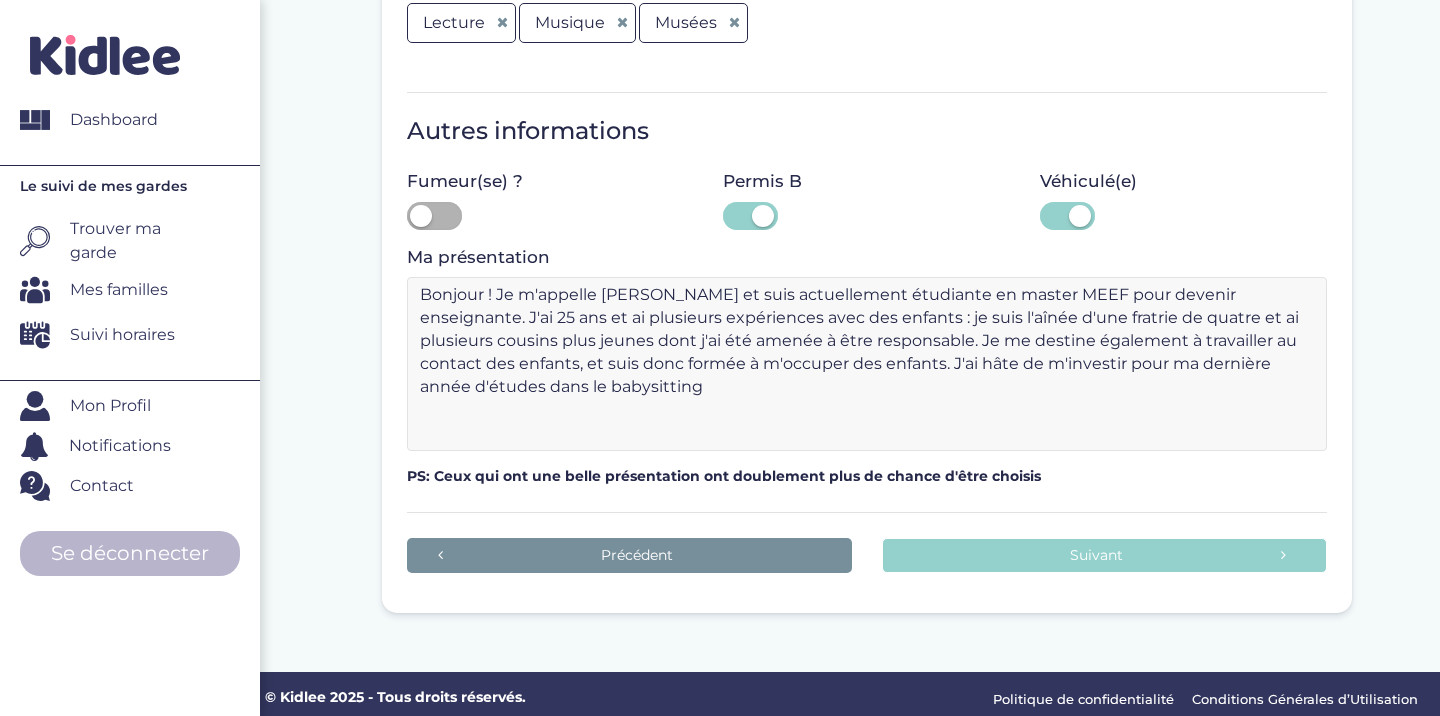 drag, startPoint x: 950, startPoint y: 356, endPoint x: 952, endPoint y: 398, distance: 42.047592 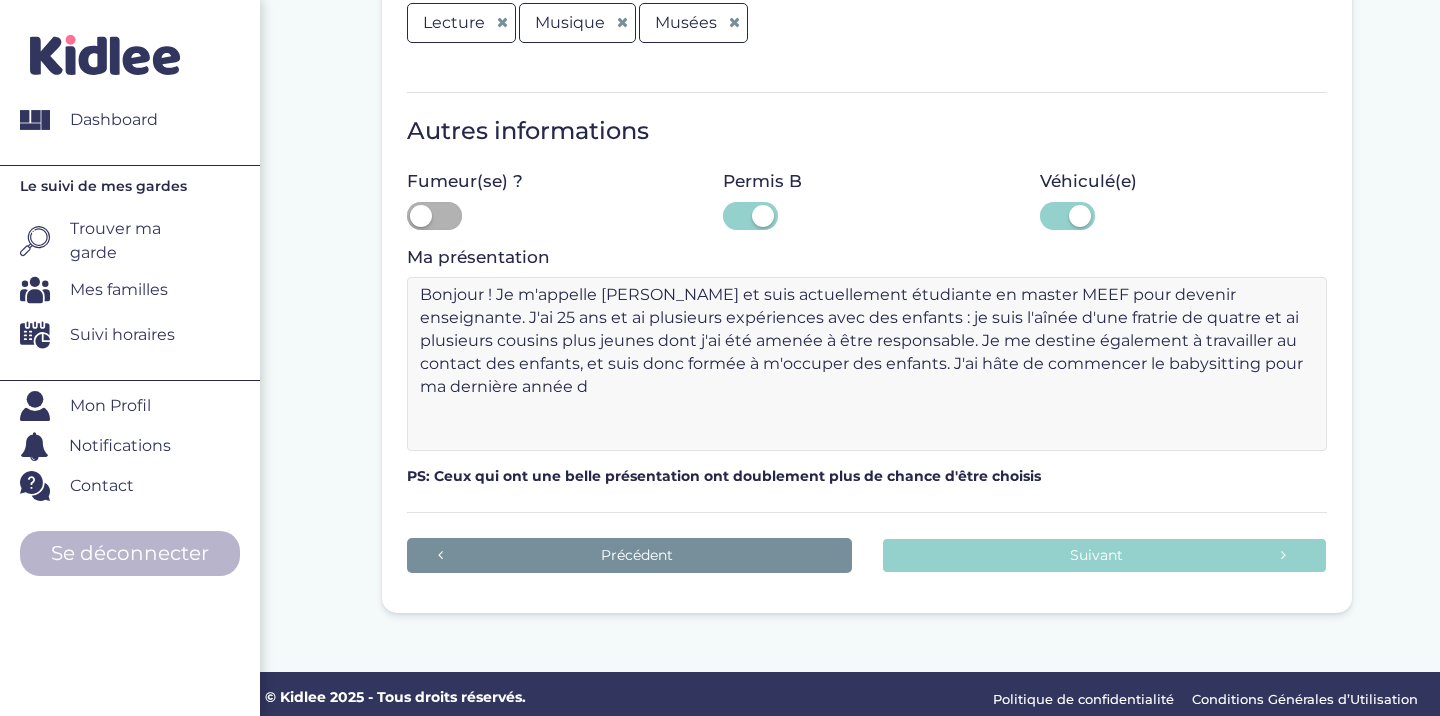 drag, startPoint x: 864, startPoint y: 352, endPoint x: 864, endPoint y: 397, distance: 45 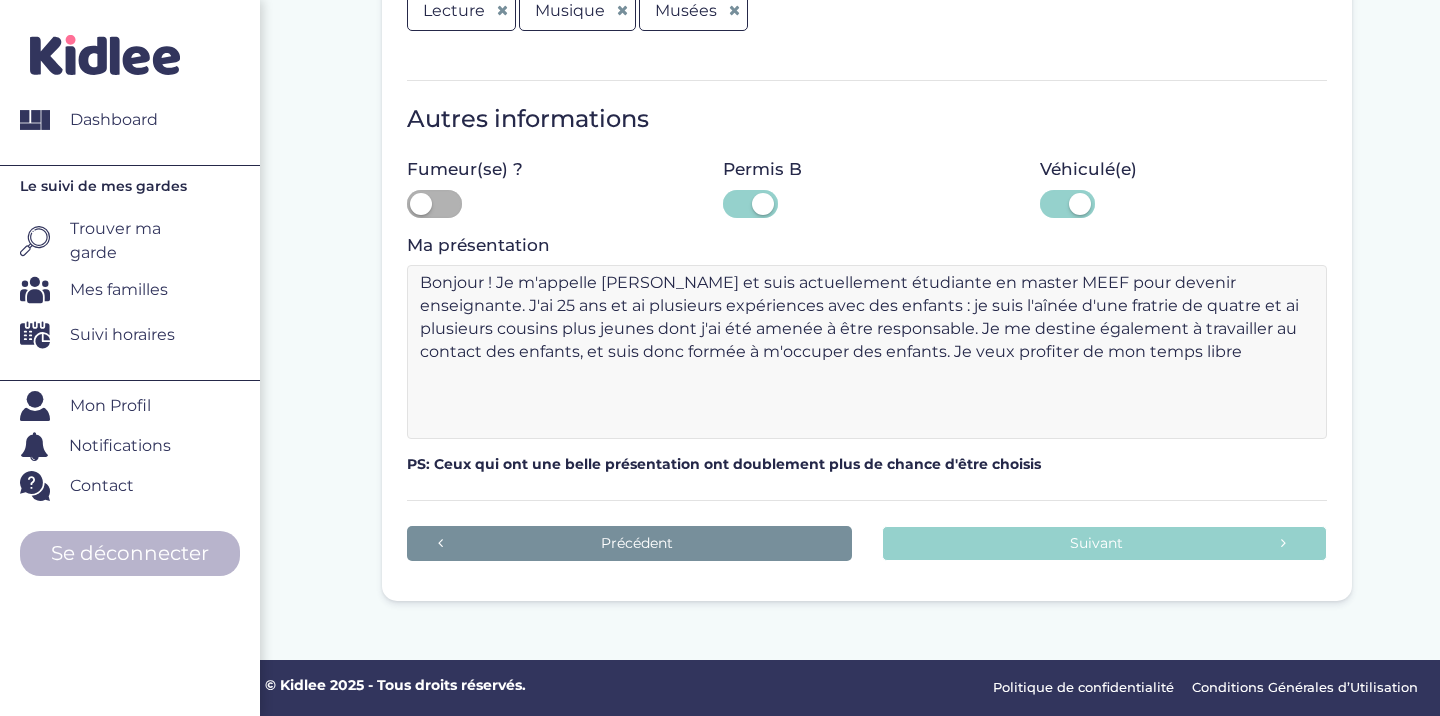 scroll, scrollTop: 1522, scrollLeft: 0, axis: vertical 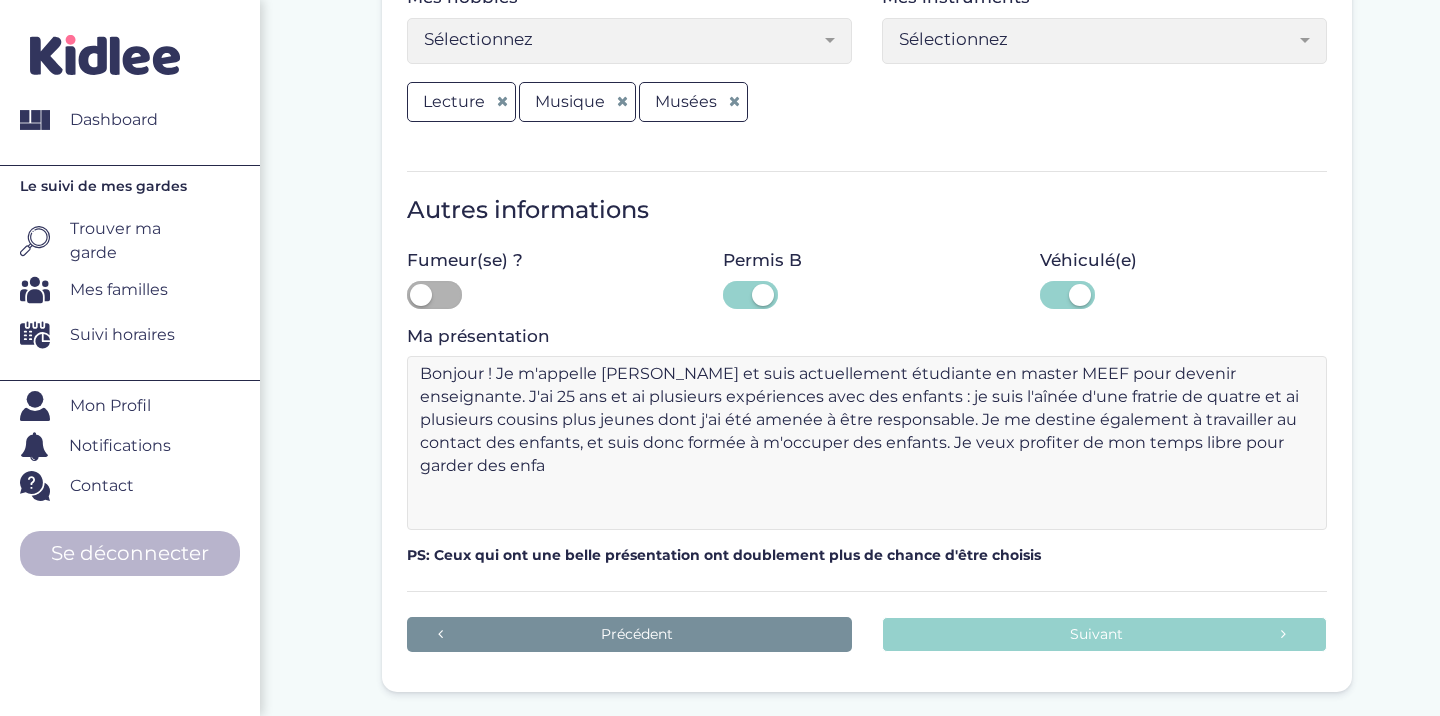 drag, startPoint x: 1185, startPoint y: 436, endPoint x: 1205, endPoint y: 483, distance: 51.078373 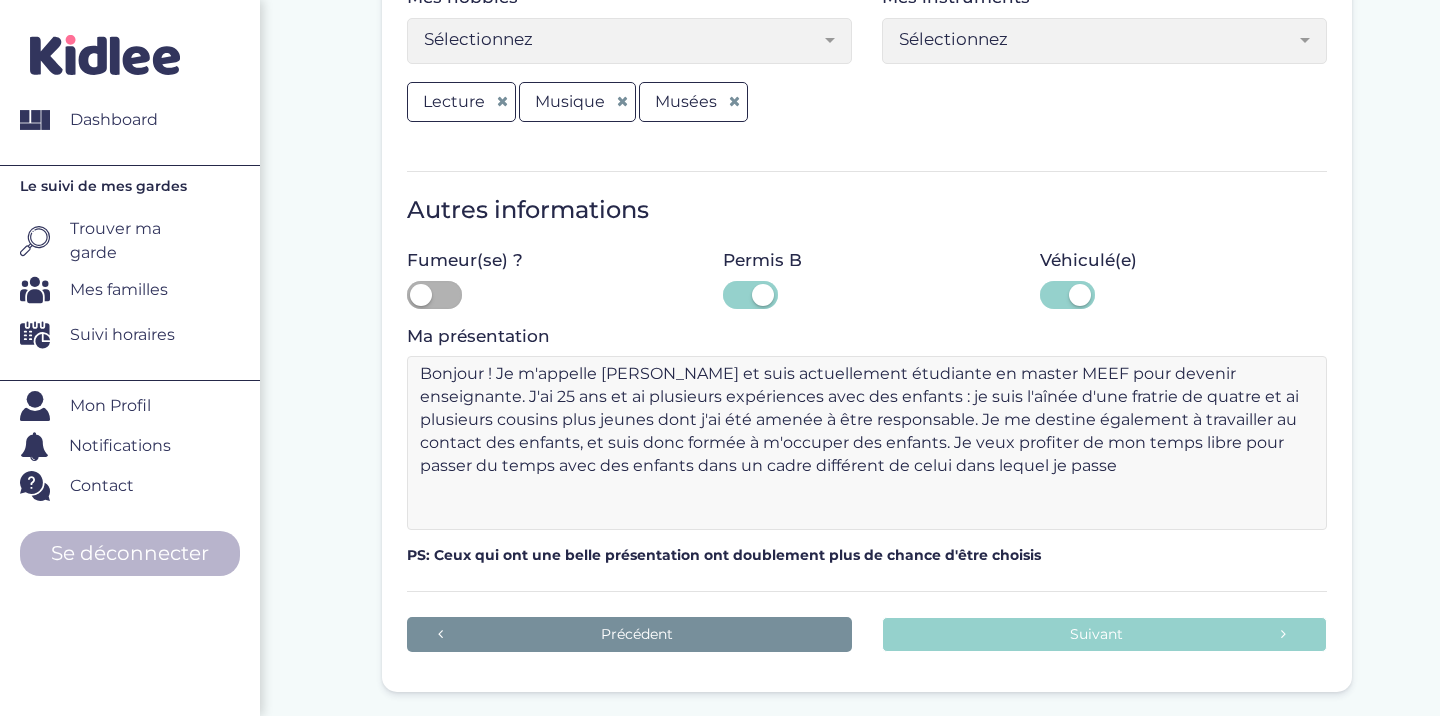 drag, startPoint x: 810, startPoint y: 460, endPoint x: 836, endPoint y: 507, distance: 53.712196 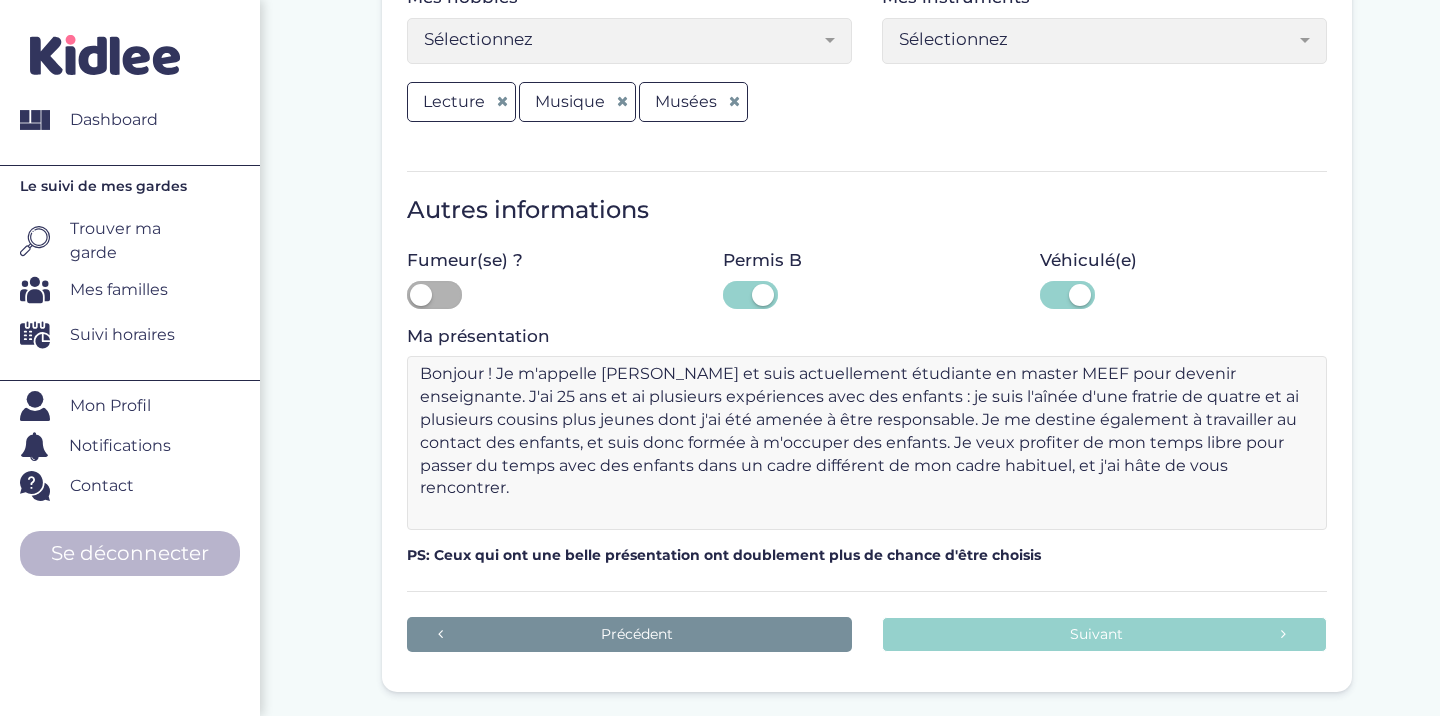 click on "Bonjour ! Je m'appelle Marianne et suis actuellement étudiante en master MEEF pour devenir enseignante. J'ai 25 ans et ai plusieurs expériences avec des enfants : je suis l'aînée d'une fratrie de quatre et ai plusieurs cousins plus jeunes dont j'ai été amenée à être responsable. Je me destine également à travailler au contact des enfants, et suis donc formée à m'occuper des enfants. Je veux profiter de mon temps libre pour passer du temps avec des enfants dans un cadre différent de mon cadre habituel, et j'ai hâte de vous rencontrer." at bounding box center (867, 443) 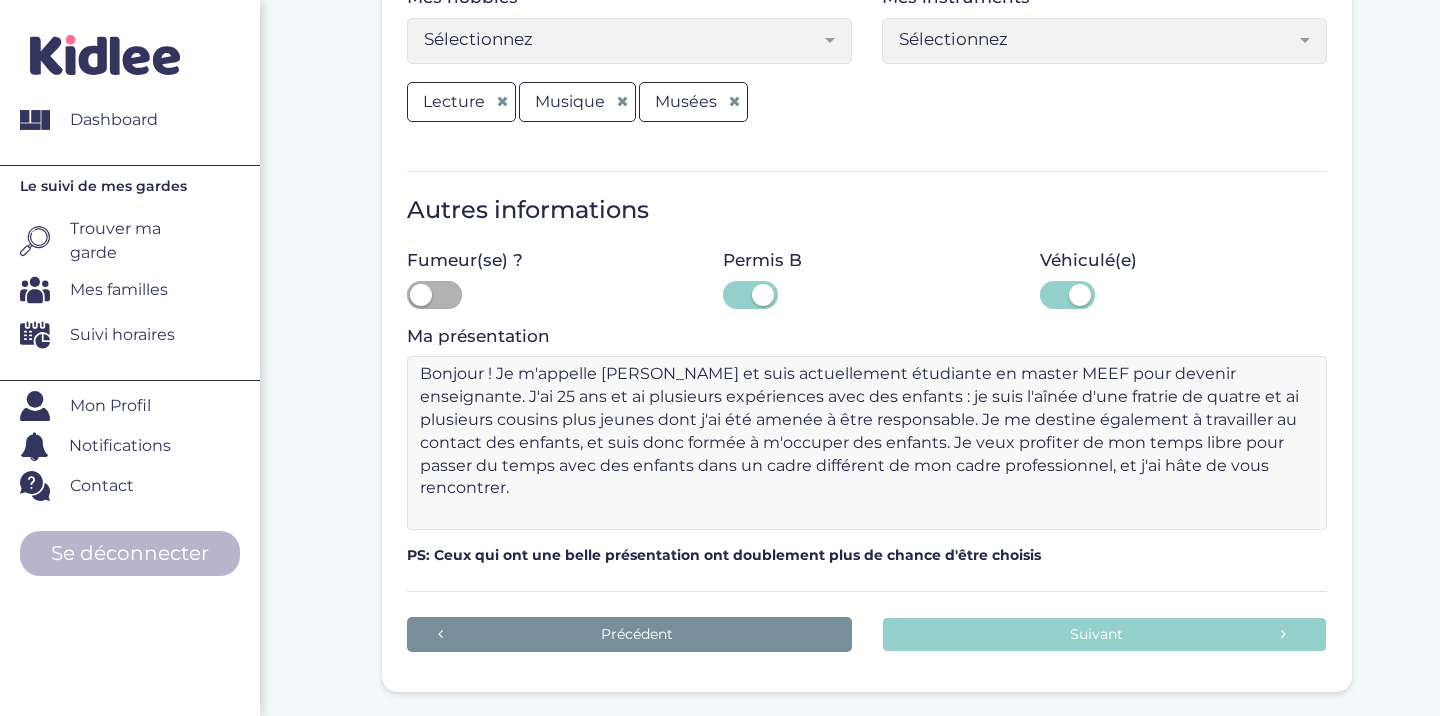 click on "Bonjour ! Je m'appelle Marianne et suis actuellement étudiante en master MEEF pour devenir enseignante. J'ai 25 ans et ai plusieurs expériences avec des enfants : je suis l'aînée d'une fratrie de quatre et ai plusieurs cousins plus jeunes dont j'ai été amenée à être responsable. Je me destine également à travailler au contact des enfants, et suis donc formée à m'occuper des enfants. Je veux profiter de mon temps libre pour passer du temps avec des enfants dans un cadre différent de mon cadre professionnel, et j'ai hâte de vous rencontrer." at bounding box center (867, 443) 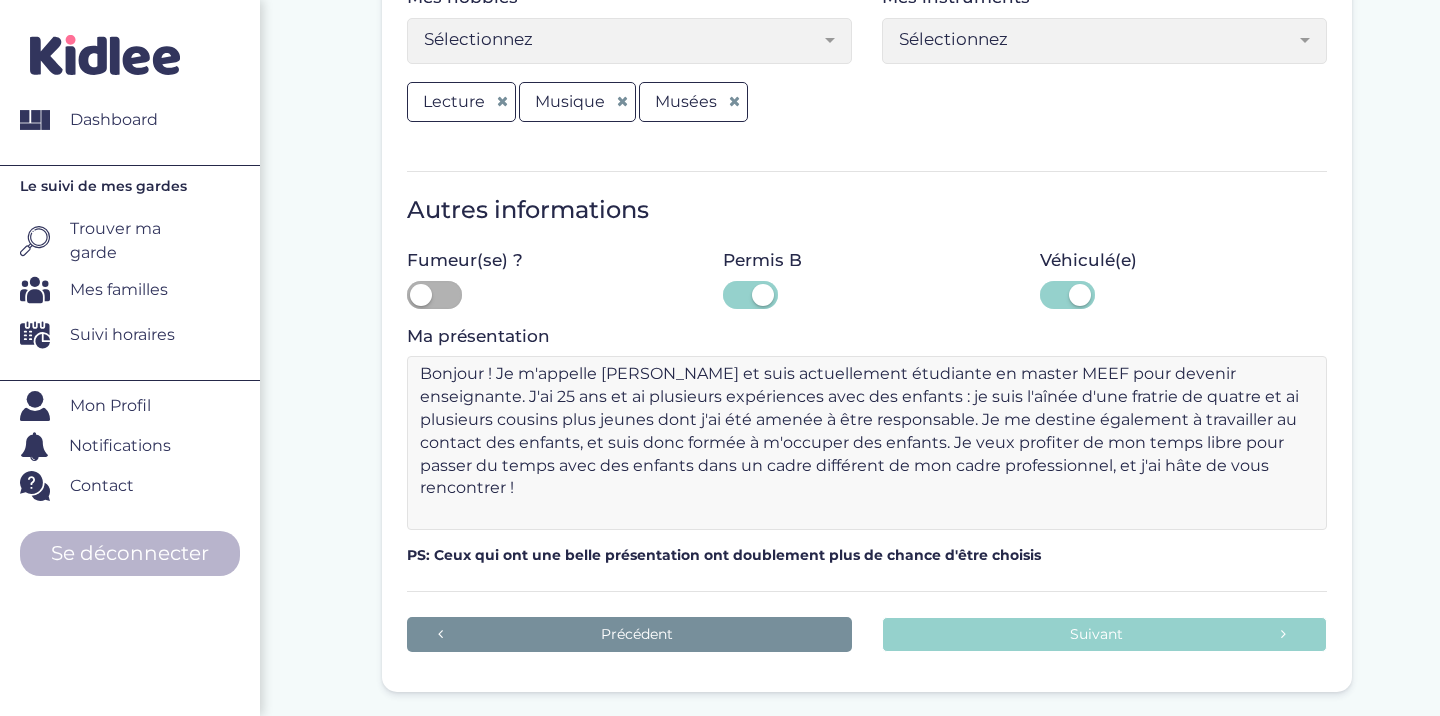 click on "Bonjour ! Je m'appelle Marianne et suis actuellement étudiante en master MEEF pour devenir enseignante. J'ai 25 ans et ai plusieurs expériences avec des enfants : je suis l'aînée d'une fratrie de quatre et ai plusieurs cousins plus jeunes dont j'ai été amenée à être responsable. Je me destine également à travailler au contact des enfants, et suis donc formée à m'occuper des enfants. Je veux profiter de mon temps libre pour passer du temps avec des enfants dans un cadre différent de mon cadre professionnel, et j'ai hâte de vous rencontrer !" at bounding box center (867, 443) 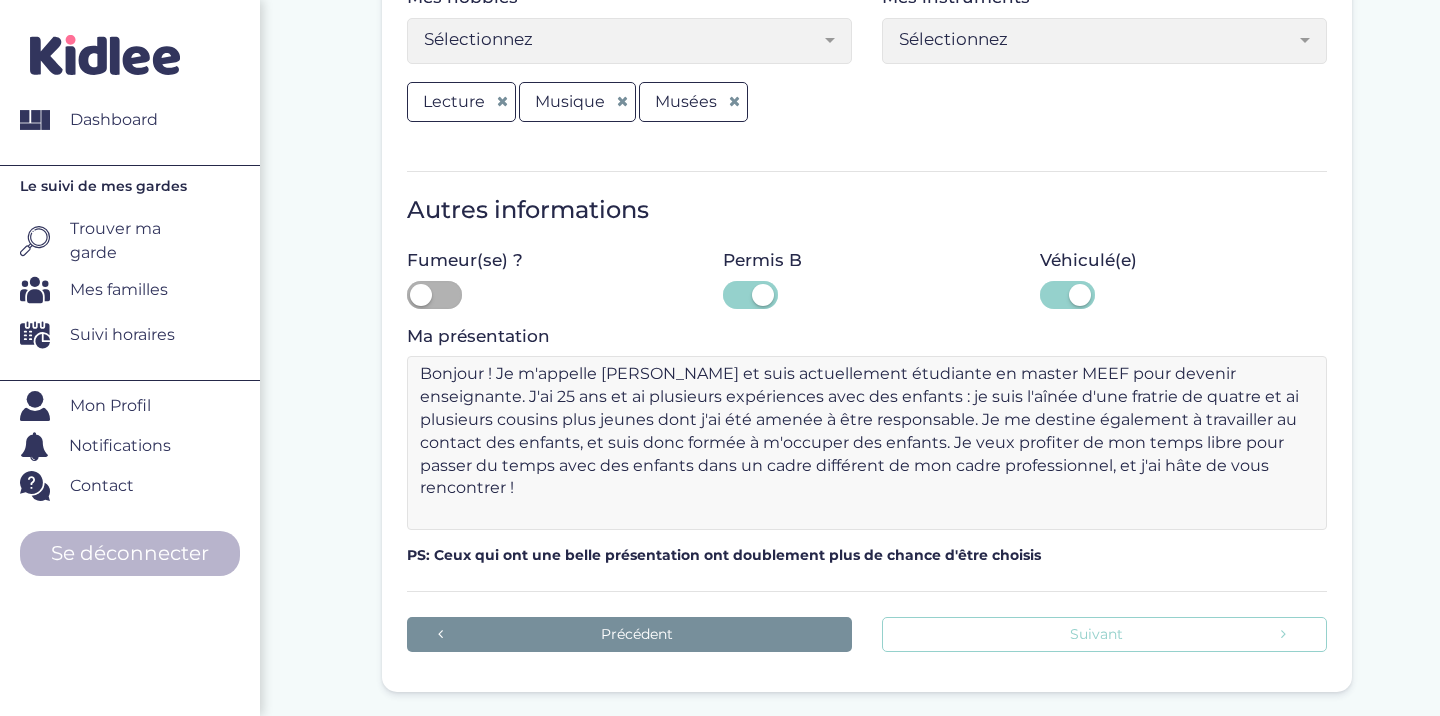 click on "Suivant" at bounding box center [1104, 634] 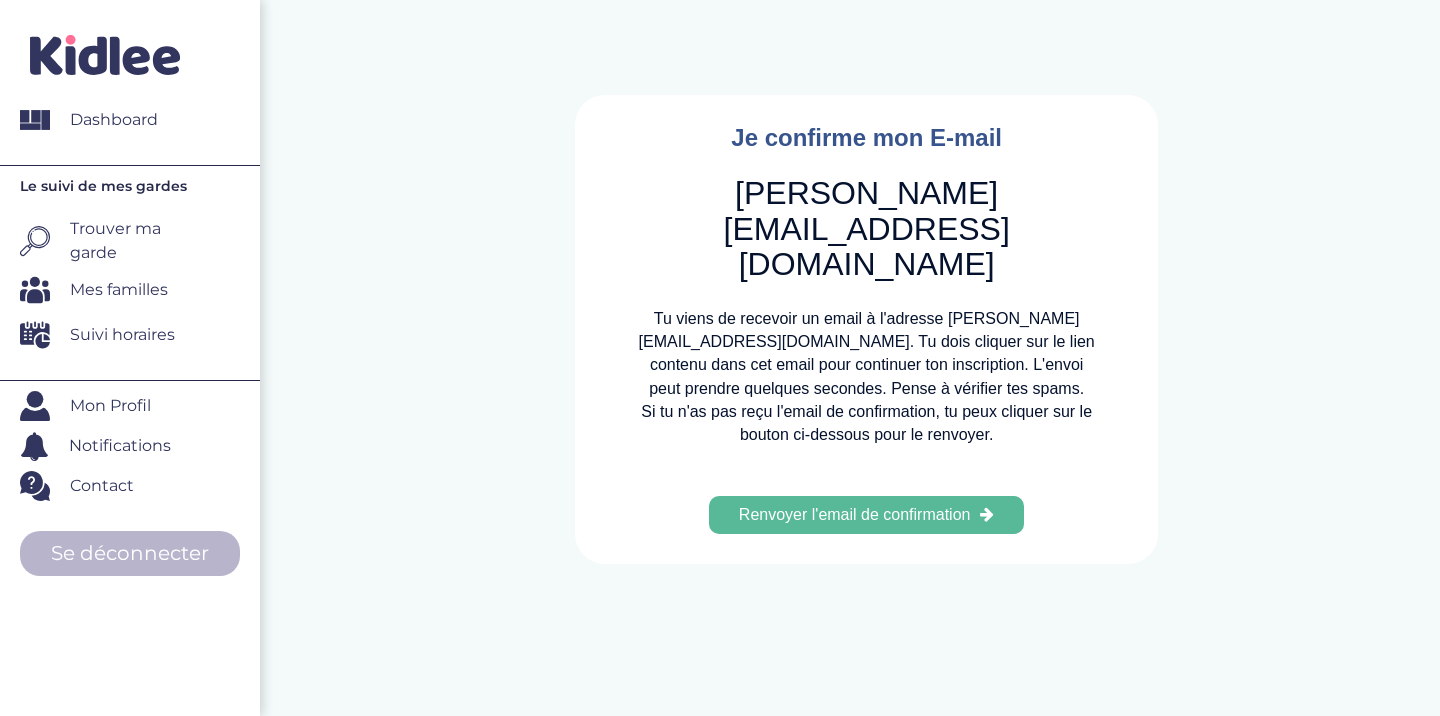 scroll, scrollTop: 0, scrollLeft: 0, axis: both 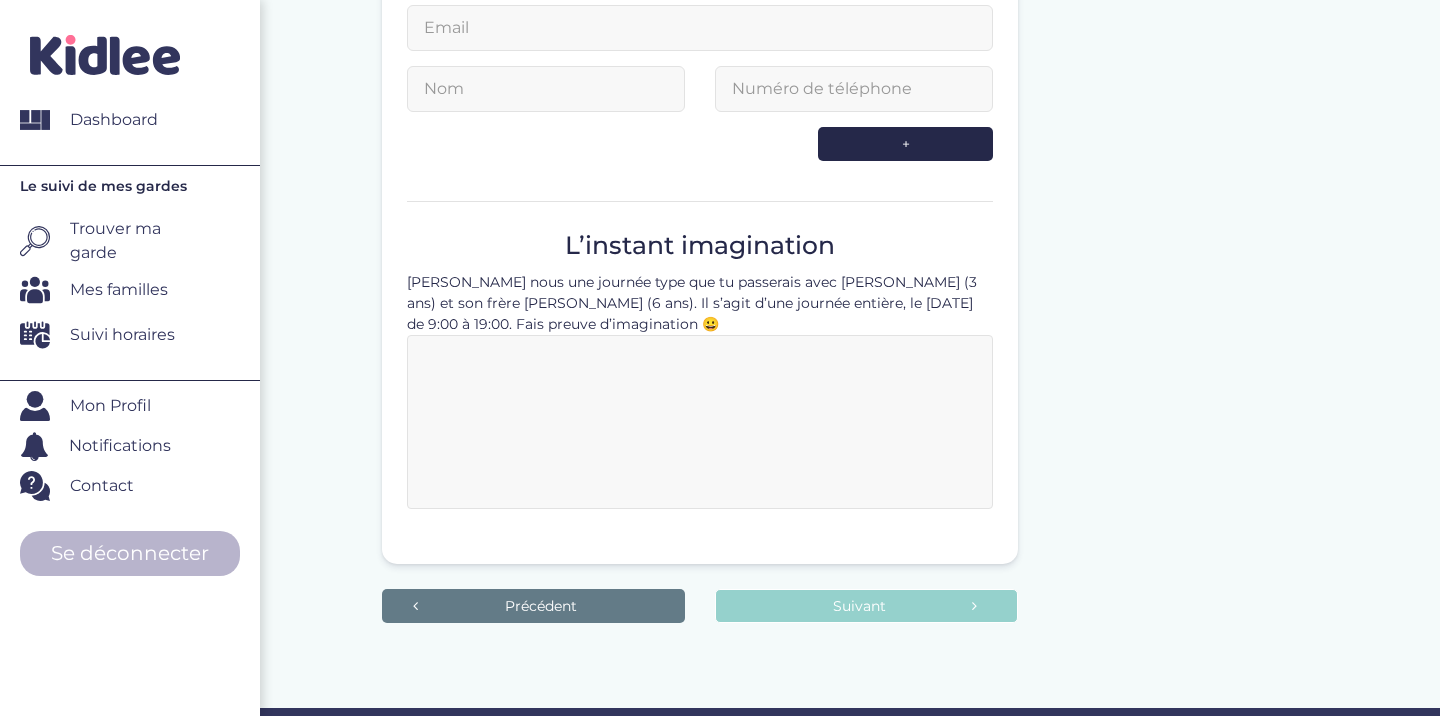 click on "Précédent" at bounding box center (533, 606) 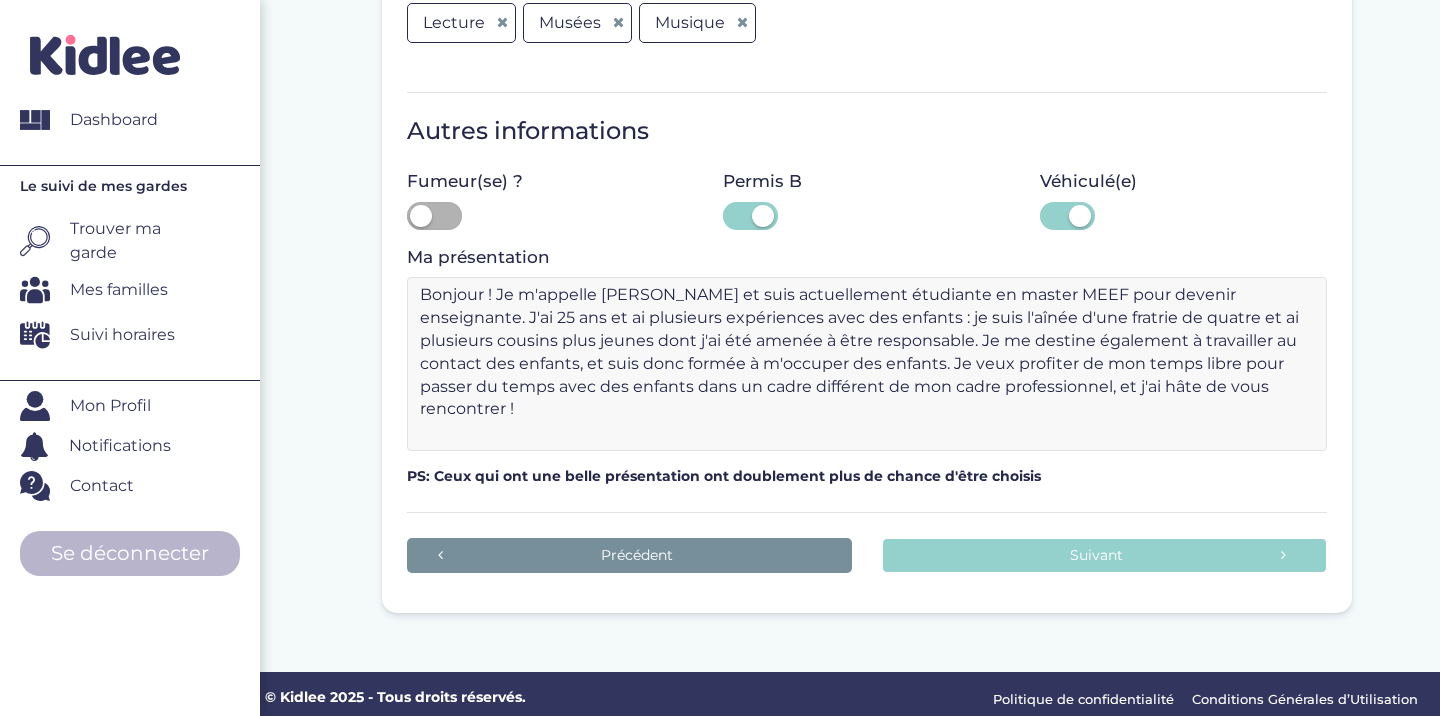 scroll, scrollTop: 1601, scrollLeft: 0, axis: vertical 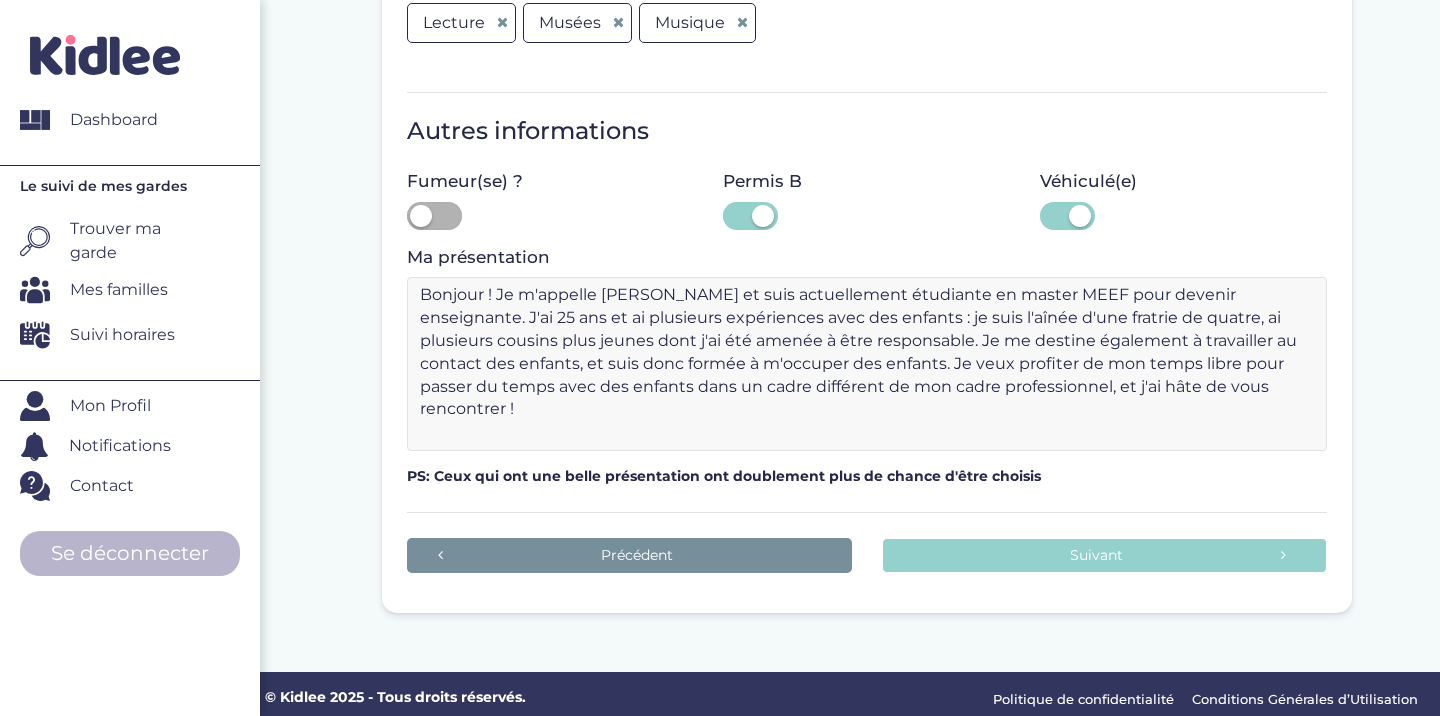click on "Bonjour ! Je m'appelle Marianne et suis actuellement étudiante en master MEEF pour devenir enseignante. J'ai 25 ans et ai plusieurs expériences avec des enfants : je suis l'aînée d'une fratrie de quatre et ai plusieurs cousins plus jeunes dont j'ai été amenée à être responsable. Je me destine également à travailler au contact des enfants, et suis donc formée à m'occuper des enfants. Je veux profiter de mon temps libre pour passer du temps avec des enfants dans un cadre différent de mon cadre professionnel, et j'ai hâte de vous rencontrer !" at bounding box center [867, 364] 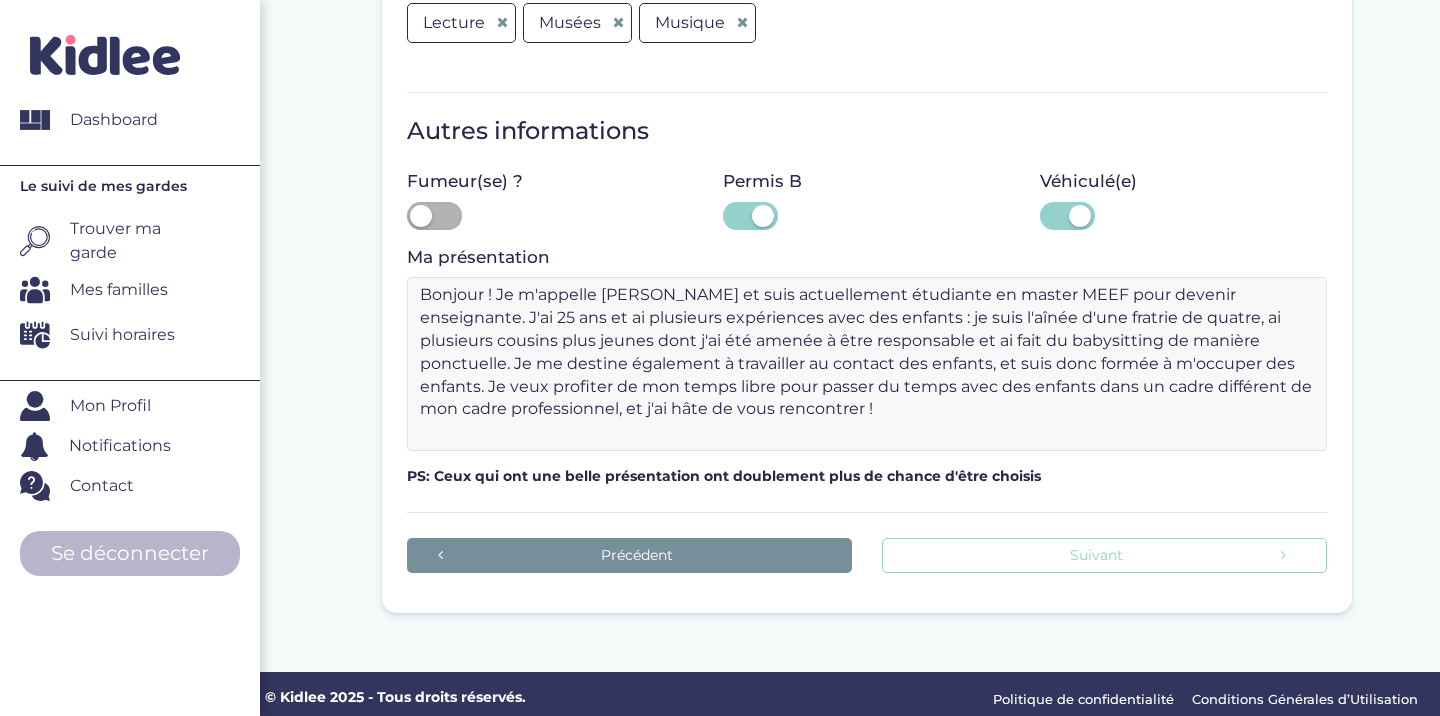 type on "Bonjour ! Je m'appelle Marianne et suis actuellement étudiante en master MEEF pour devenir enseignante. J'ai 25 ans et ai plusieurs expériences avec des enfants : je suis l'aînée d'une fratrie de quatre, ai plusieurs cousins plus jeunes dont j'ai été amenée à être responsable et ai fait du babysitting de manière ponctuelle. Je me destine également à travailler au contact des enfants, et suis donc formée à m'occuper des enfants. Je veux profiter de mon temps libre pour passer du temps avec des enfants dans un cadre différent de mon cadre professionnel, et j'ai hâte de vous rencontrer !" 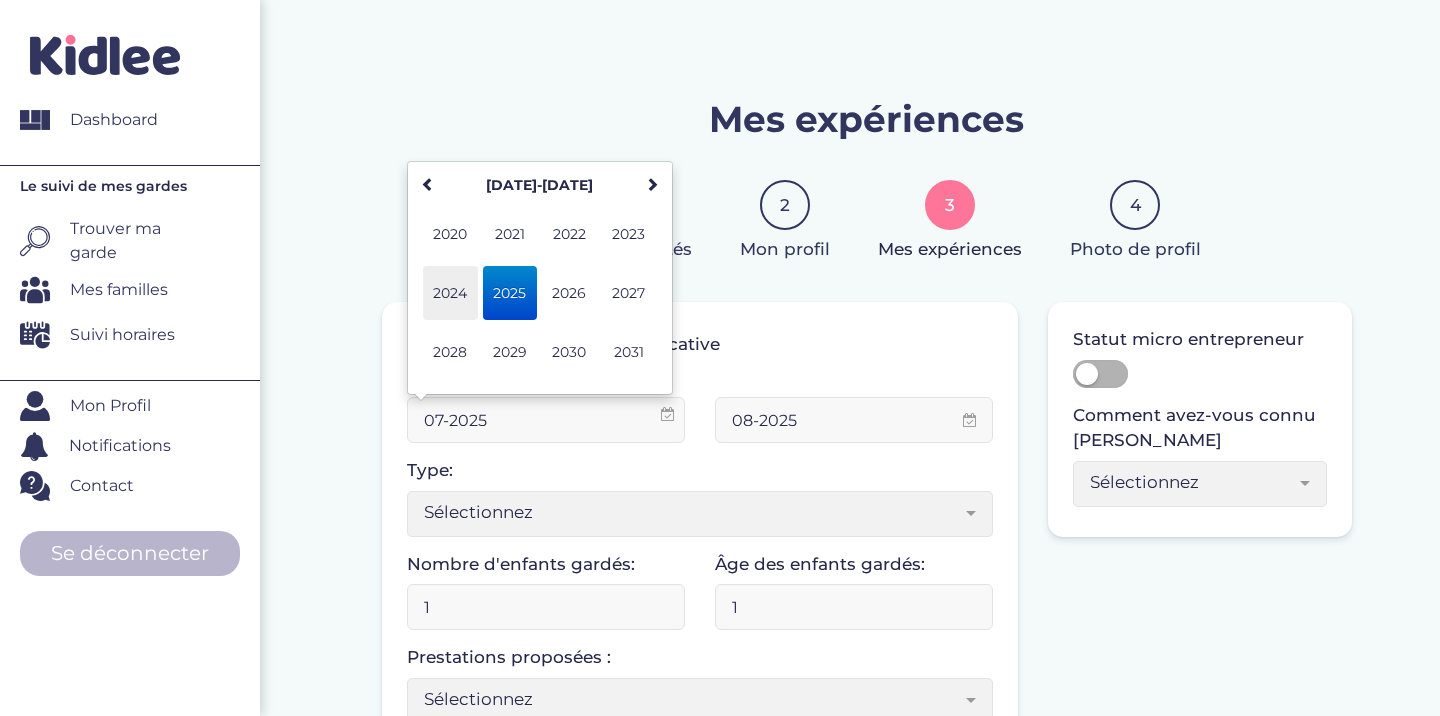 scroll, scrollTop: 0, scrollLeft: 0, axis: both 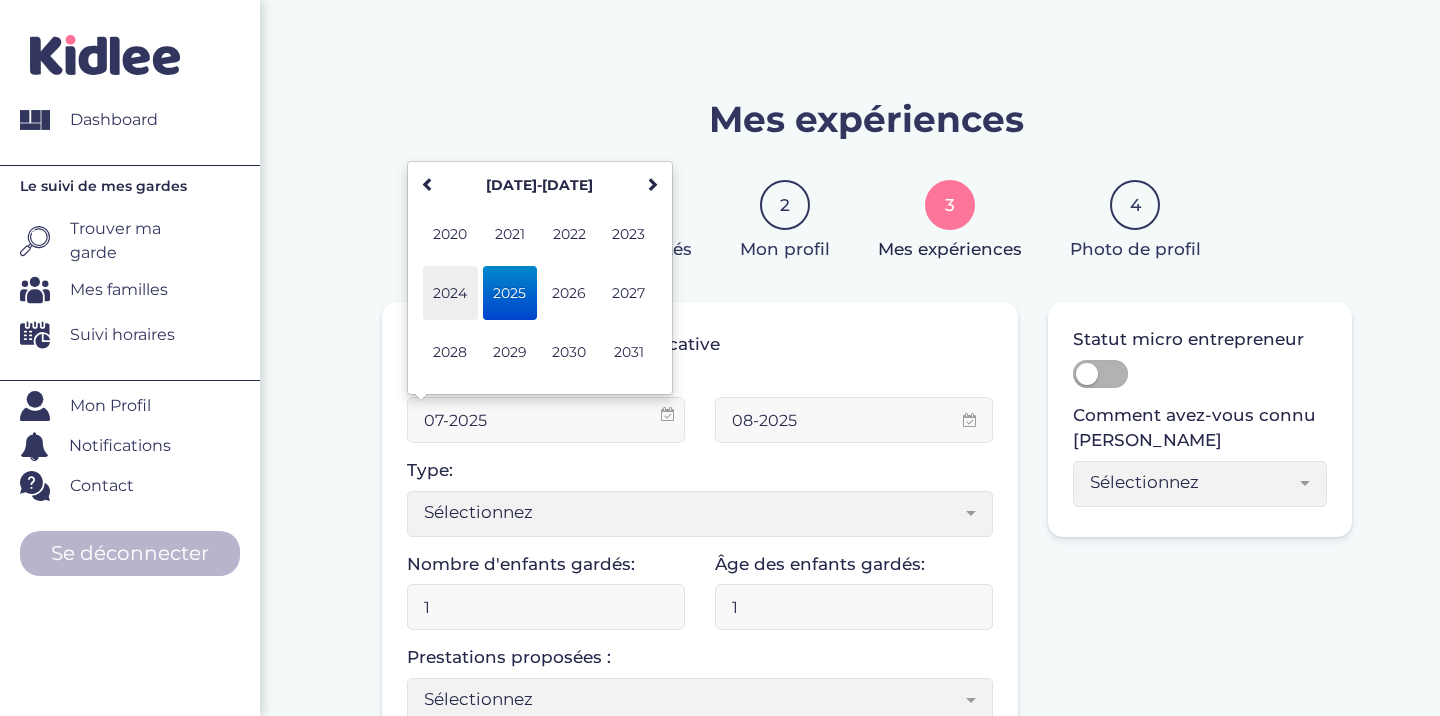 click on "2024" at bounding box center (450, 293) 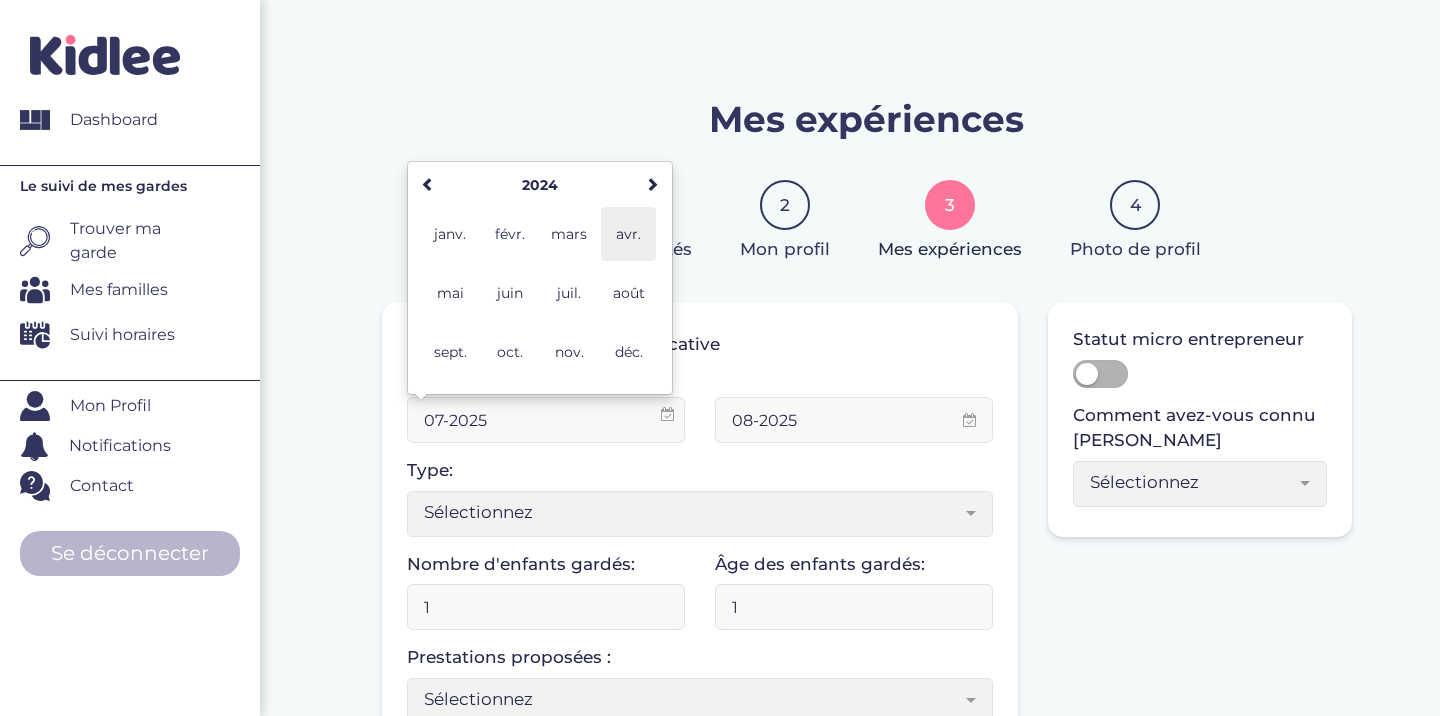 click on "avr." at bounding box center (628, 234) 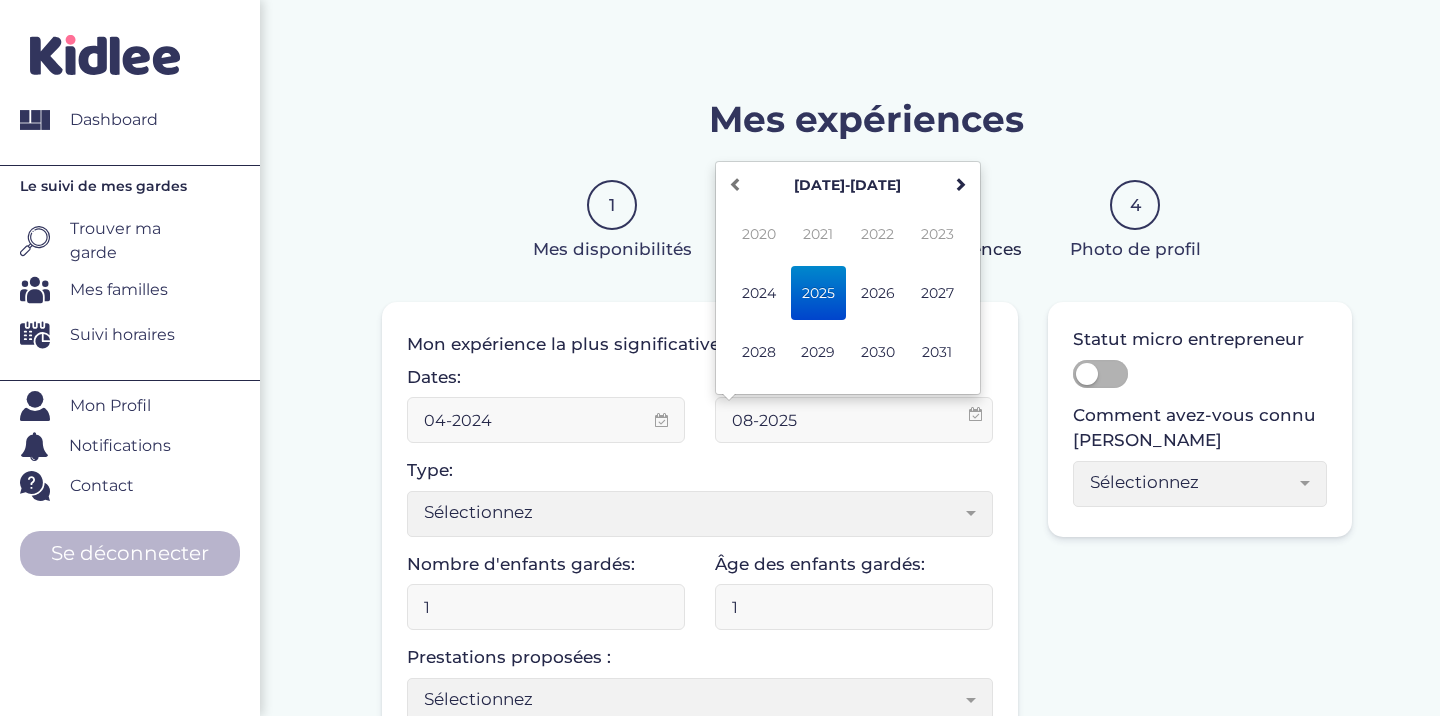 click on "08-2025" at bounding box center (854, 420) 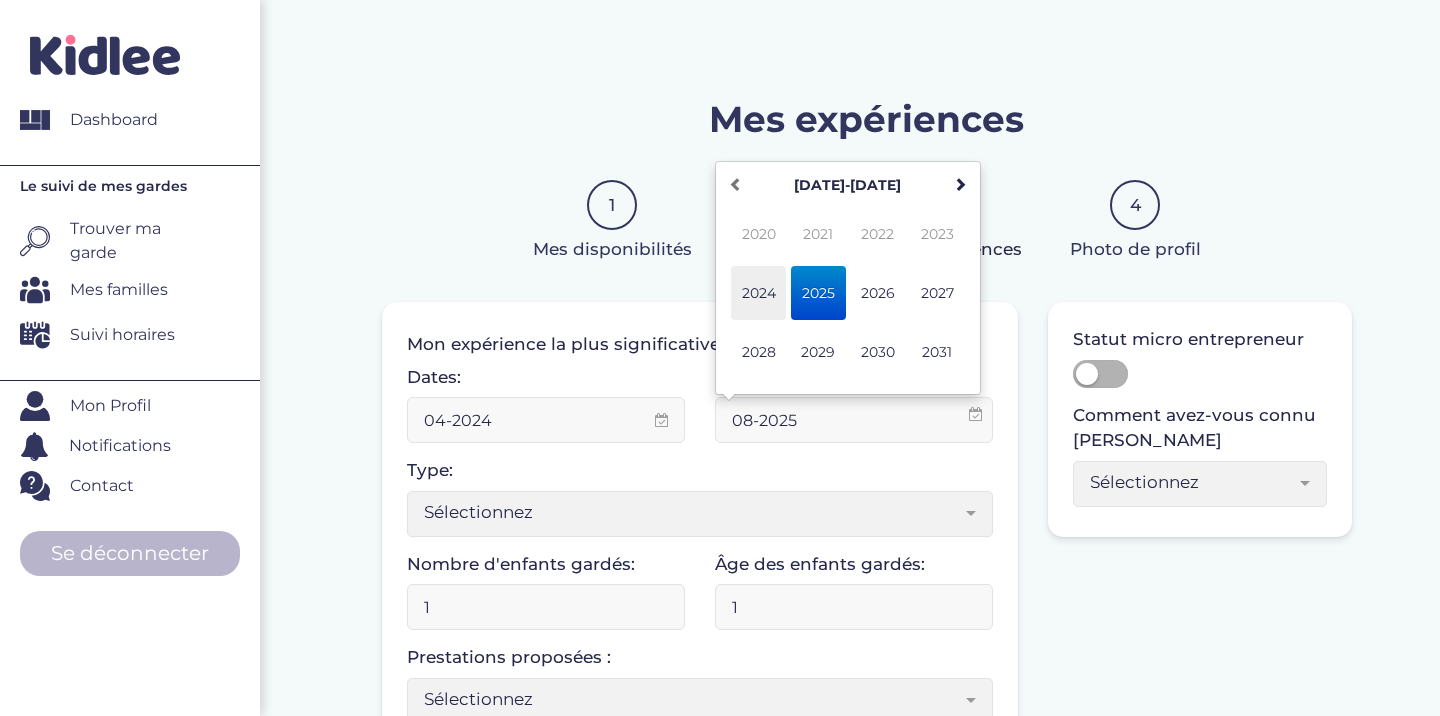click on "2024" at bounding box center [758, 293] 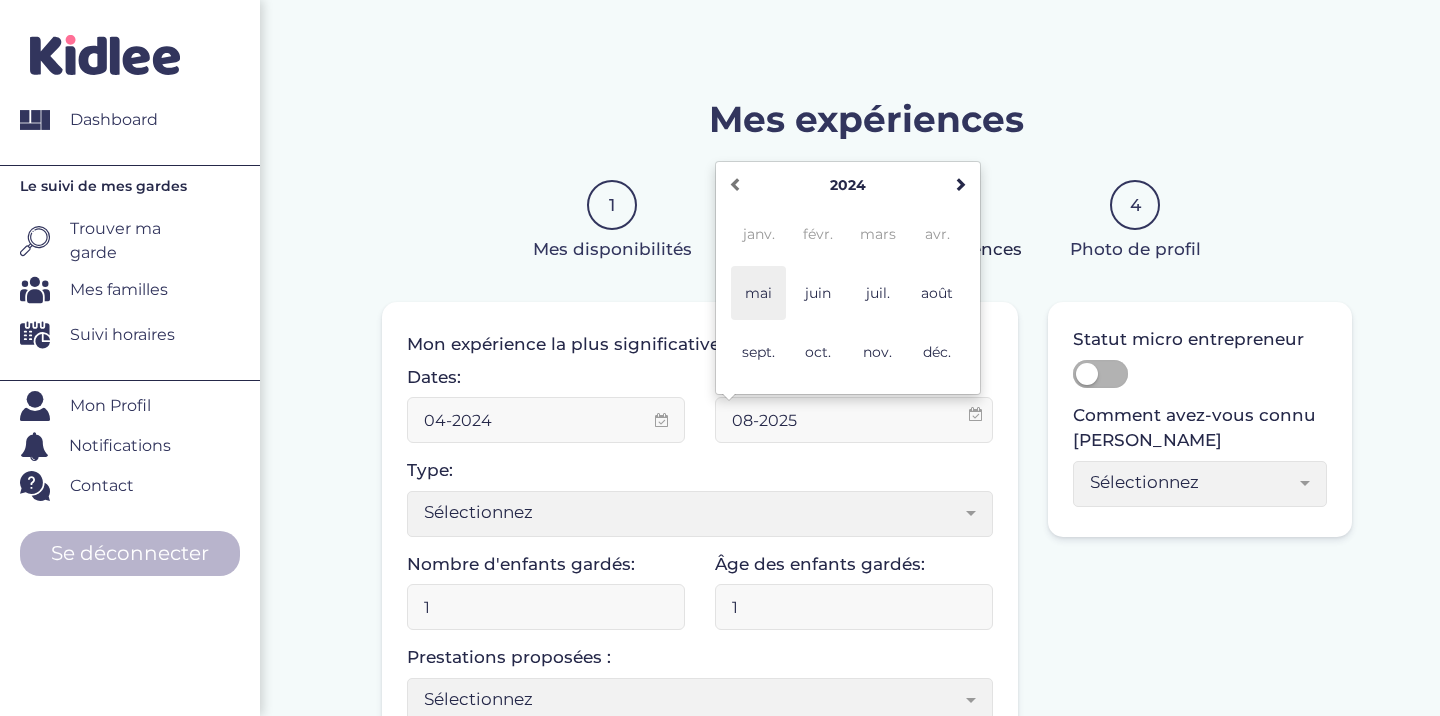 click on "mai" at bounding box center (758, 293) 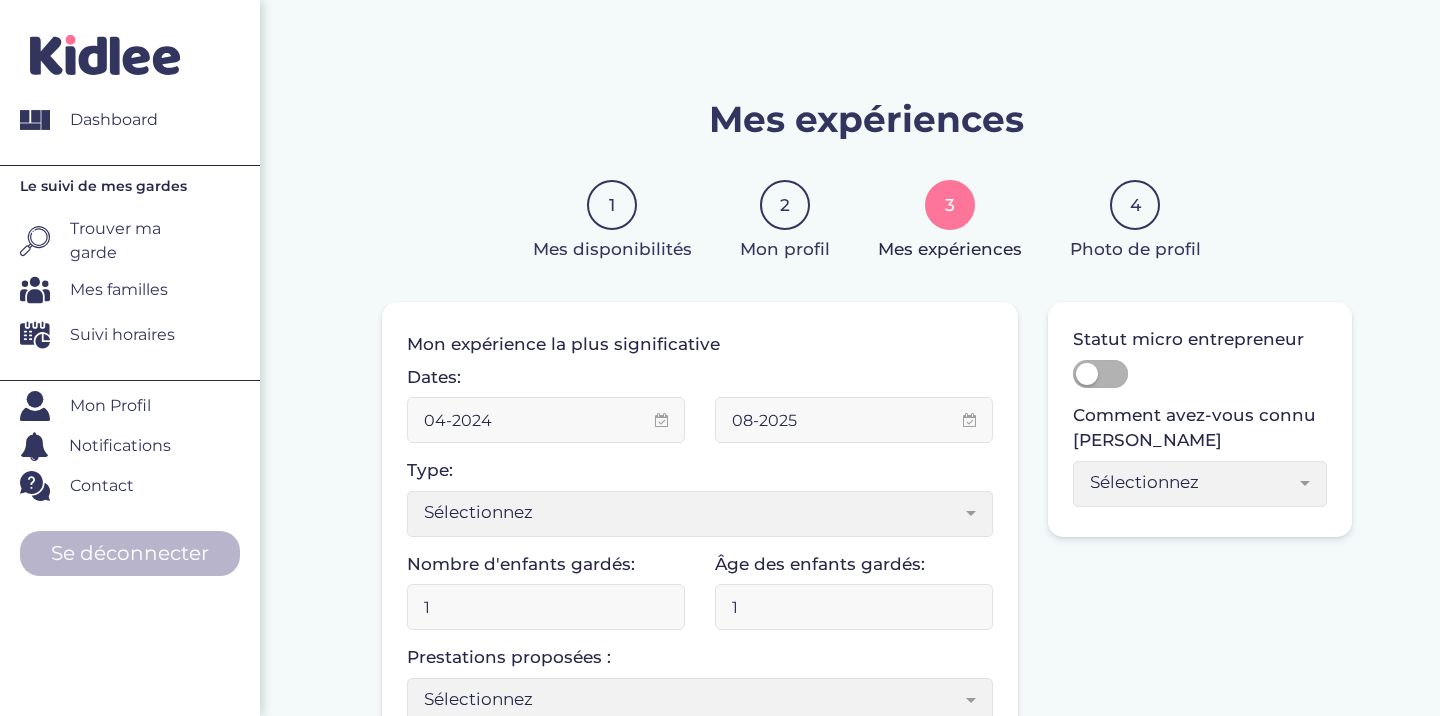 click on "08-2025" at bounding box center [854, 420] 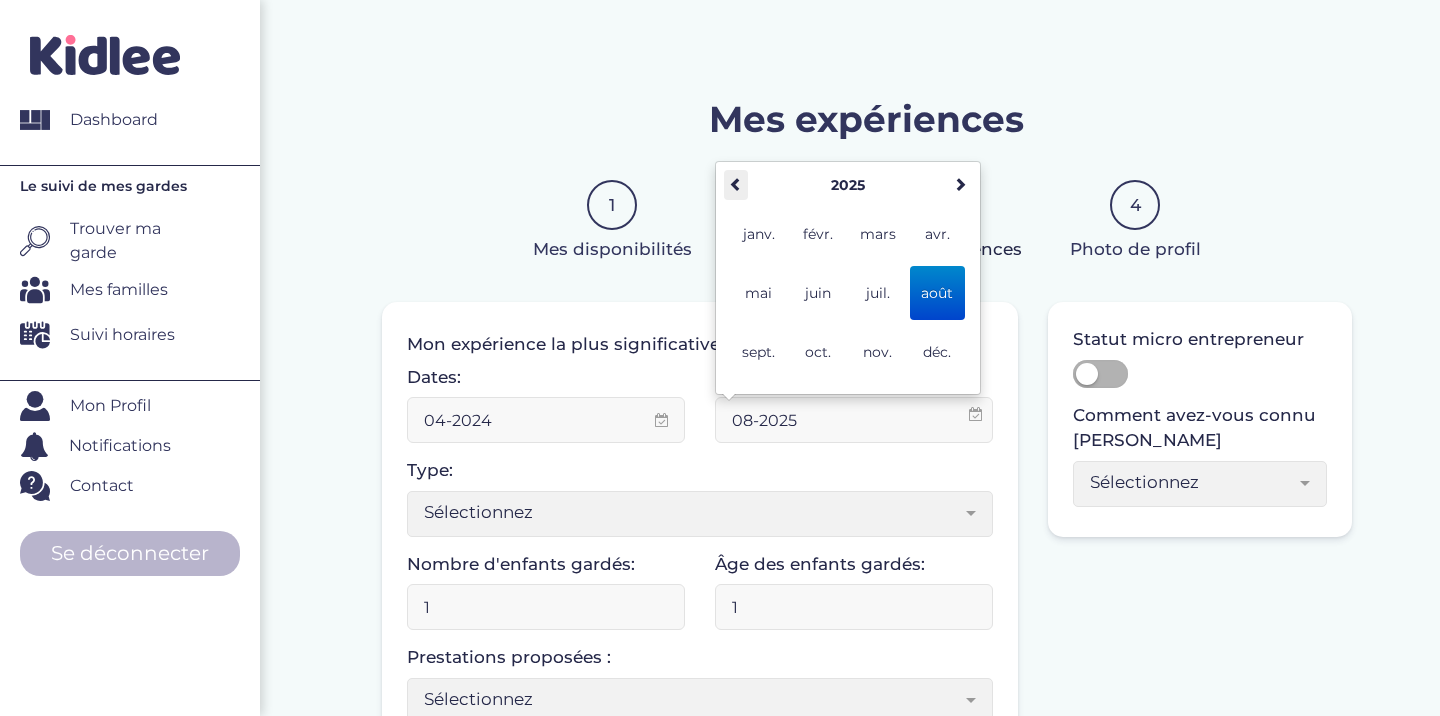 click at bounding box center (736, 184) 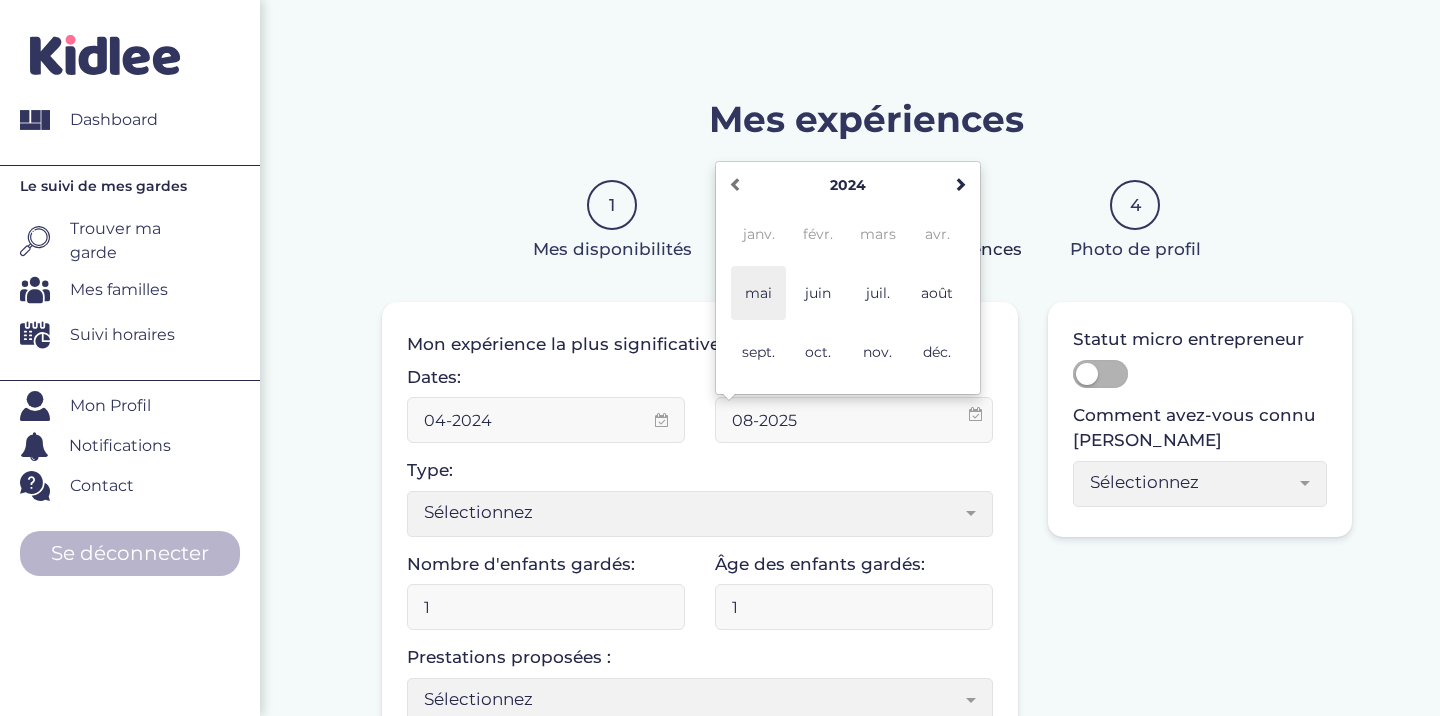 click on "mai" at bounding box center (758, 293) 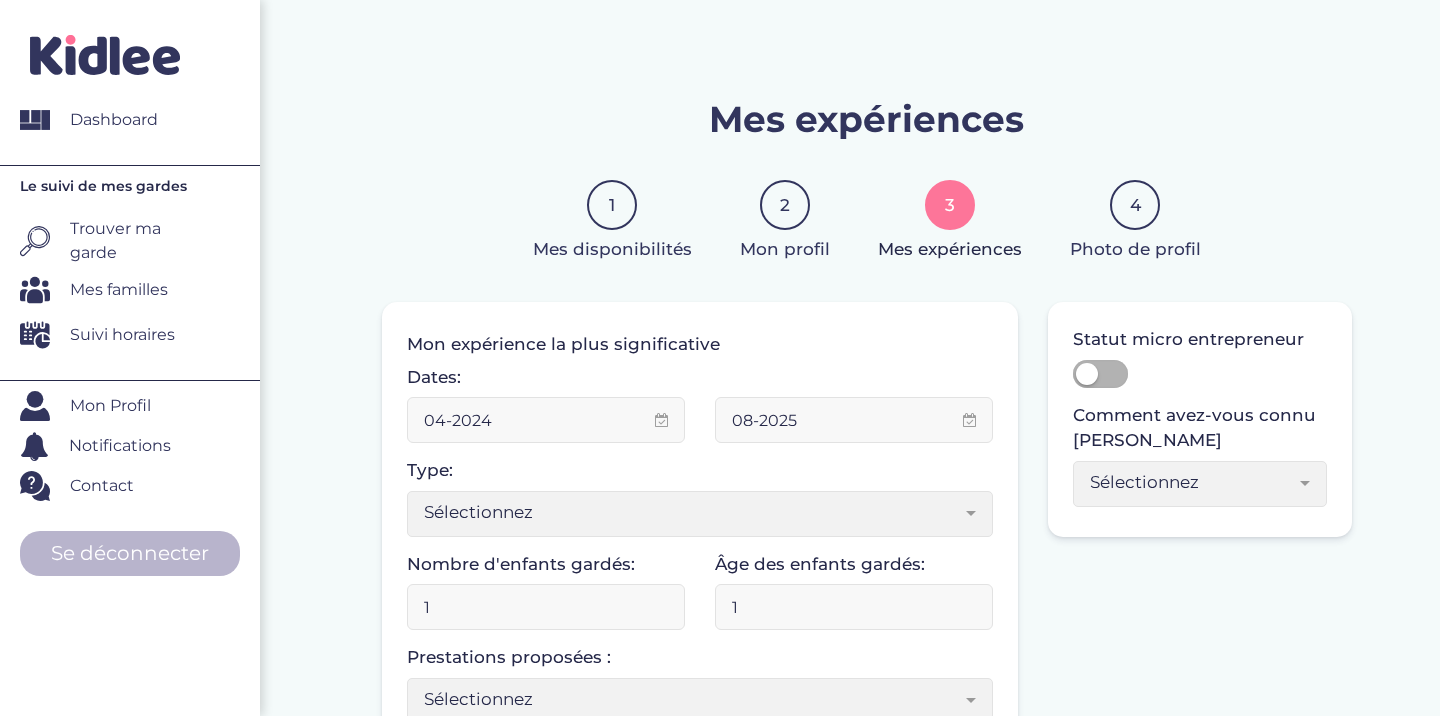 click on "08-2025" at bounding box center [854, 420] 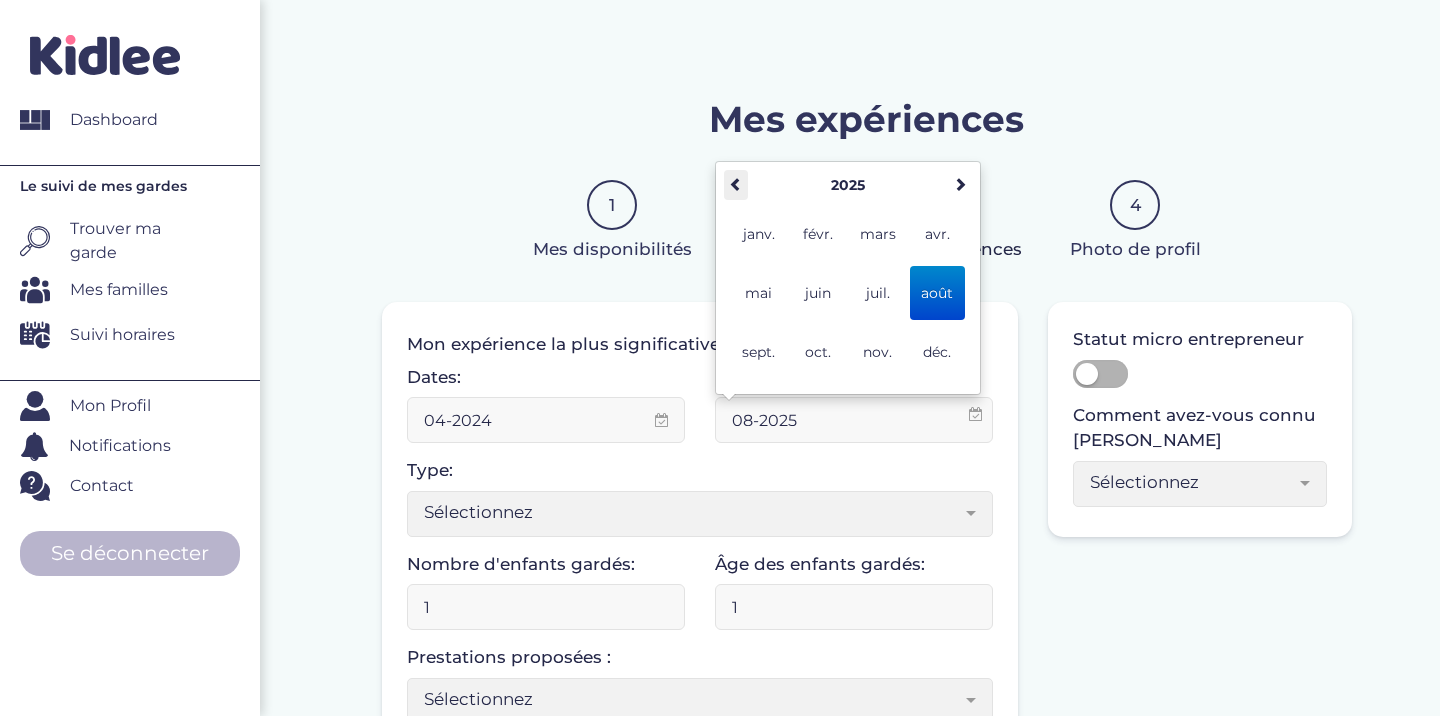 click at bounding box center [736, 184] 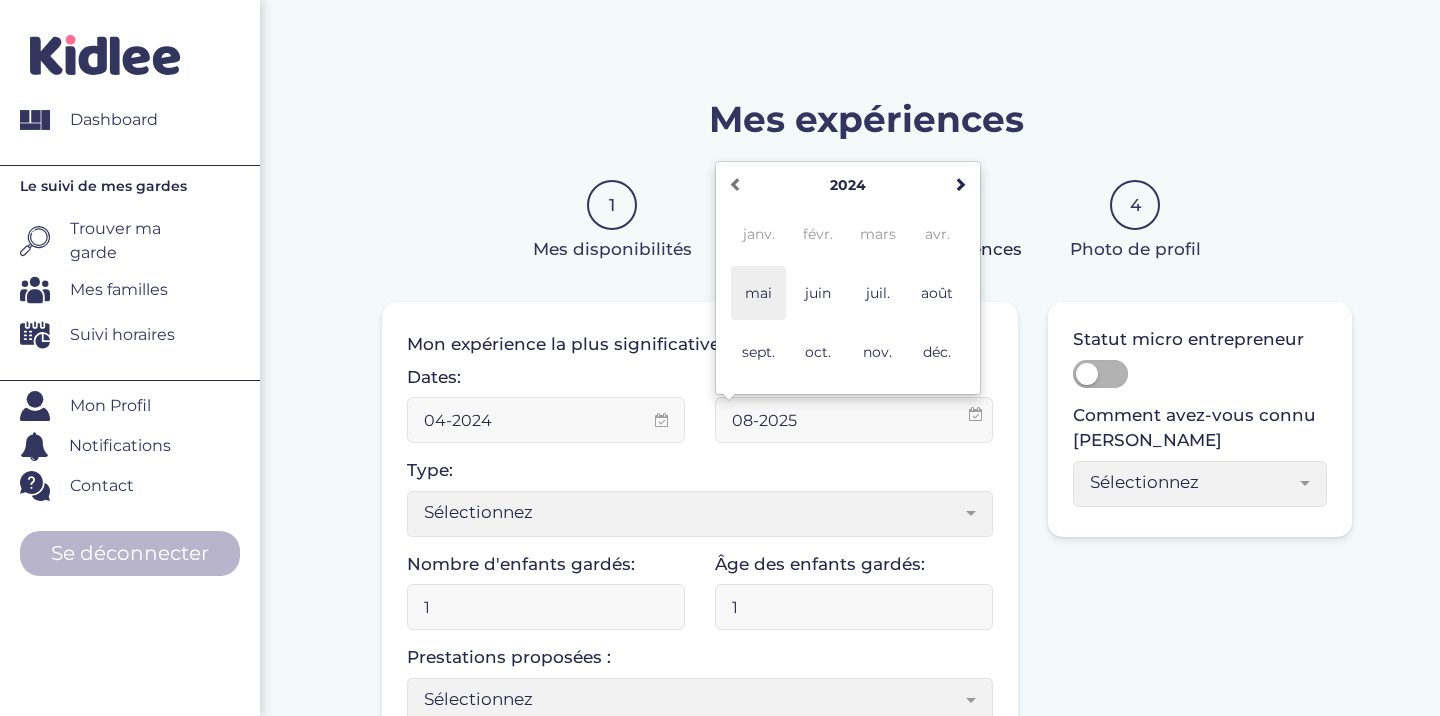 click on "mai" at bounding box center (758, 293) 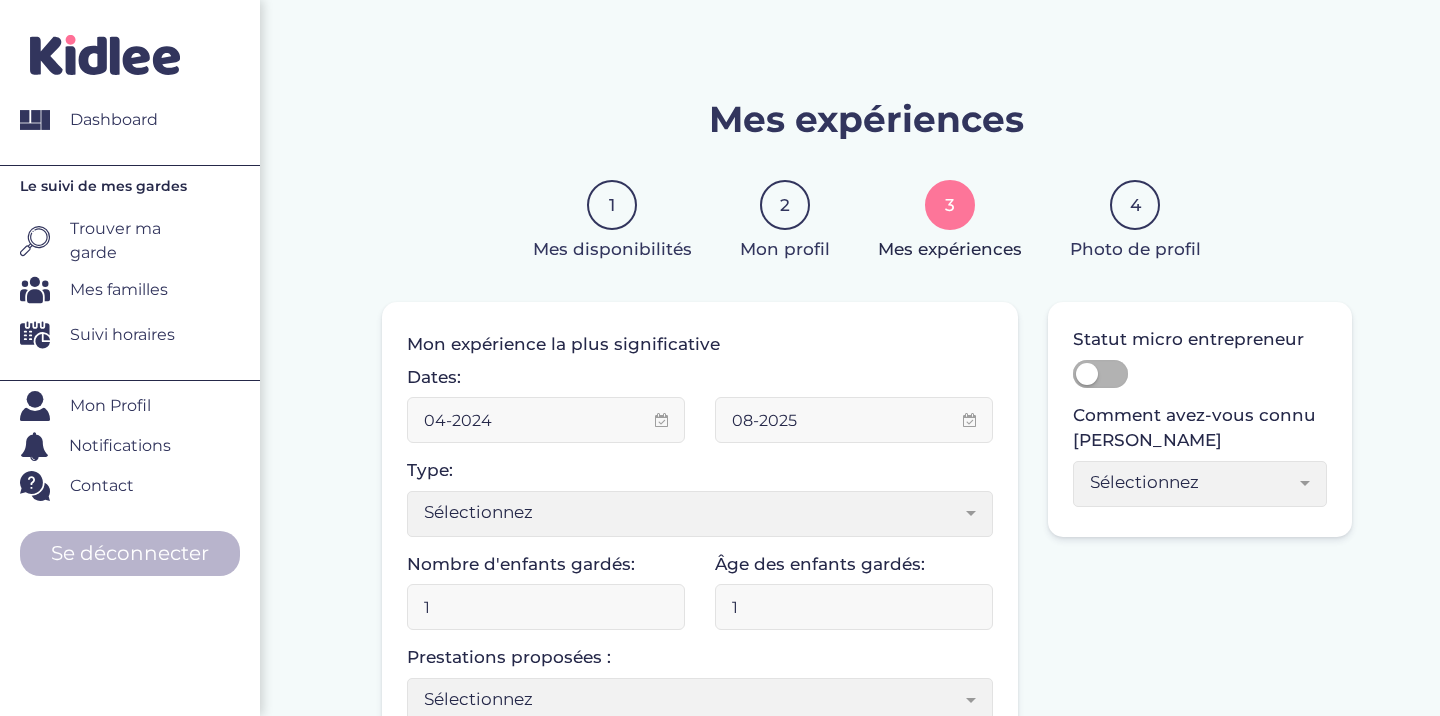click on "08-2025" at bounding box center [854, 420] 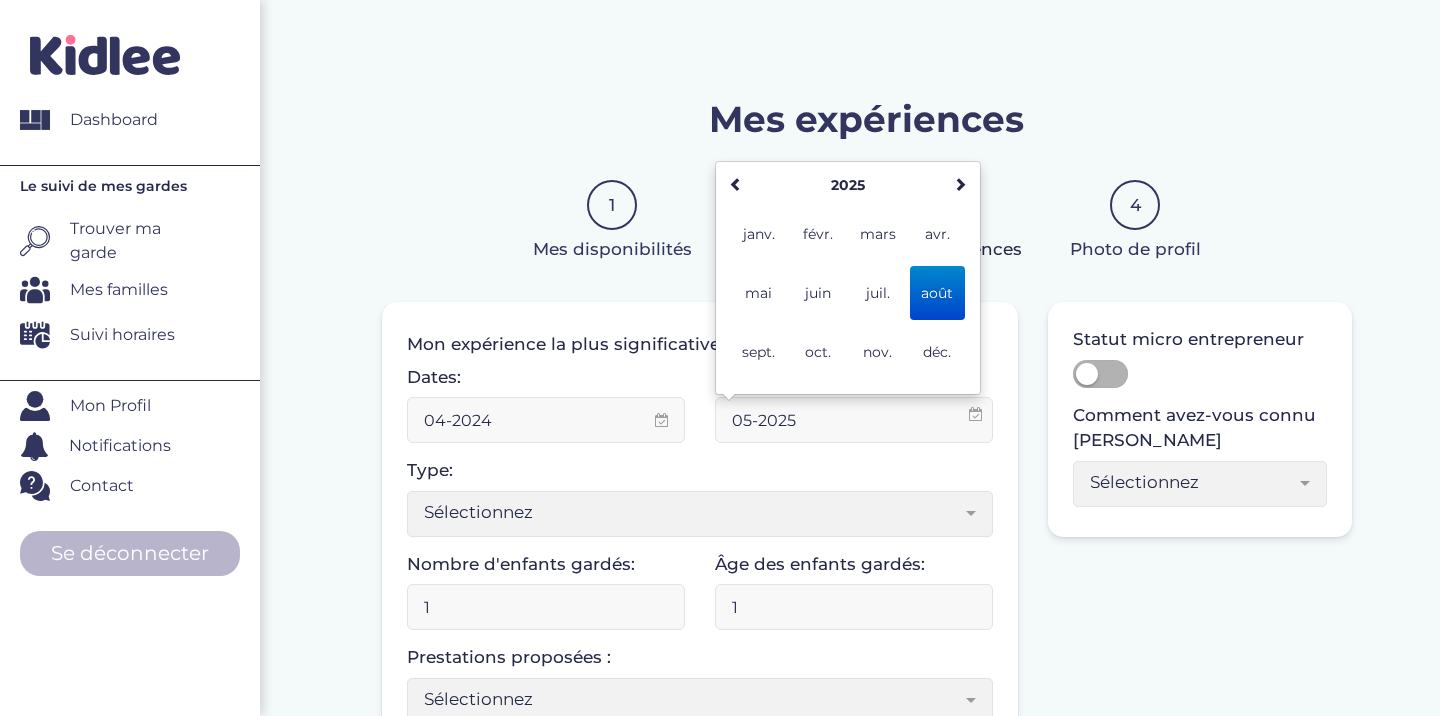 click on "05-2025" at bounding box center (854, 420) 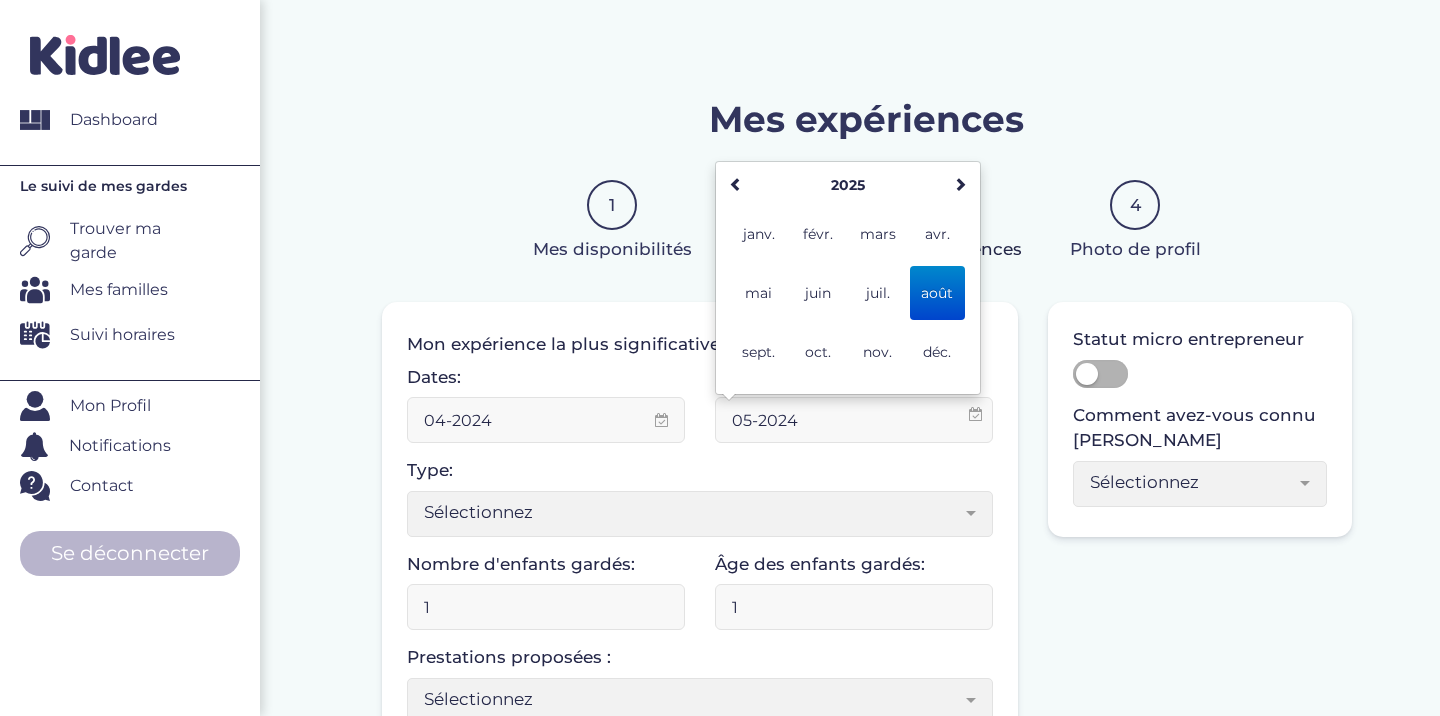 type on "08-2025" 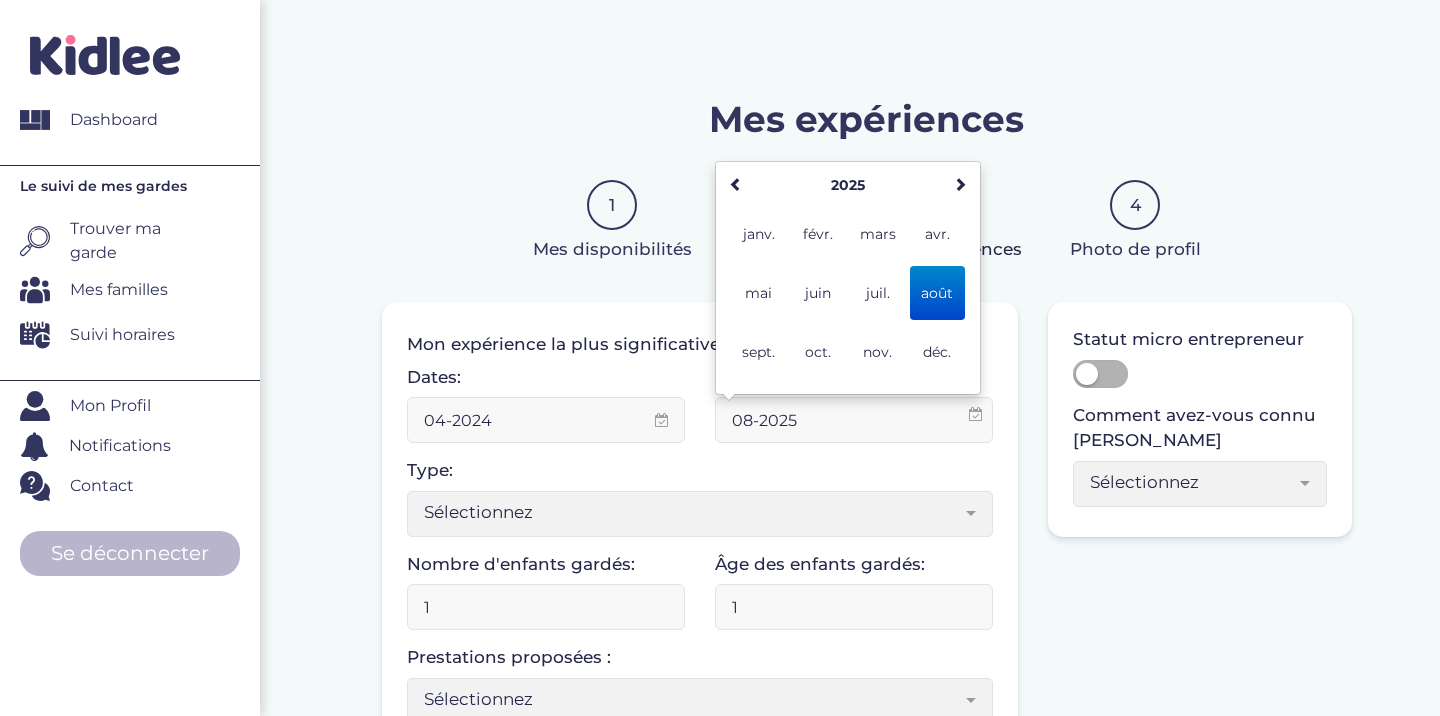 click on "Dates:   04-2024     08-2025 [DATE] Lu Ma Me Je Ve Sa Di 28 29 30 31 1 2 3 4 5 6 7 8 9 10 11 12 13 14 15 16 17 18 19 20 21 22 23 24 25 26 27 28 29 30 31 1 2 3 4 5 [DATE] janv. févr. mars avr. mai juin juil. août sept. oct. nov. déc. [DATE]-[DATE] 2020 2021 2022 2023 2024 2025 2026 2027 2028 2029 2030 2031 [DATE]-2107 [DATE] - [DATE] [DATE] - [DATE] [DATE] - [DATE] [DATE] - [DATE] [DATE] - [DATE] [DATE] - [DATE] [DATE] - [DATE] [DATE] - [DATE] [DATE] - 2107     Type:   Sélectionnez   Sorties d’école   Baby-sitting le soir   Baby-sitting le week-end   Centre de loisirs   Colonies de vacances   Cercle familial   Crèche   Enseignement   Association   Vacances familiales   Auxiliaire de vie scolaire   Fille au pair   Autre Sélectionnez   Nombre d'enfants gardés:   1   Âge des enfants gardés:   1   1   1   1   Sélectionnez   3-6 ans   6-9 ans   +9 ans Sélectionnez     Prestations proposées :   Sélectionnez   Gérer le gouter   Aide aux devoirs   Sorties extérieures (parc, musée...)   Accompagnement aux activités extra-scolaires" at bounding box center (700, 552) 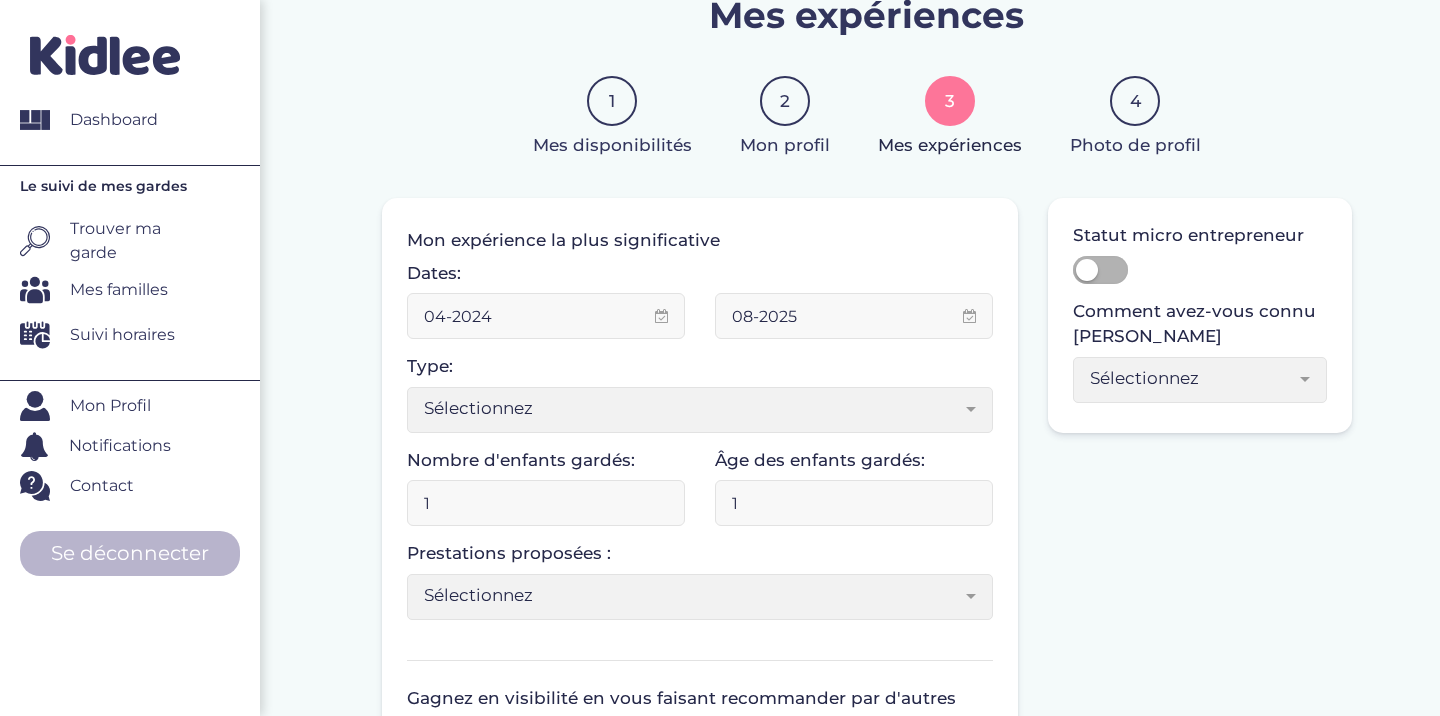 scroll, scrollTop: 113, scrollLeft: 0, axis: vertical 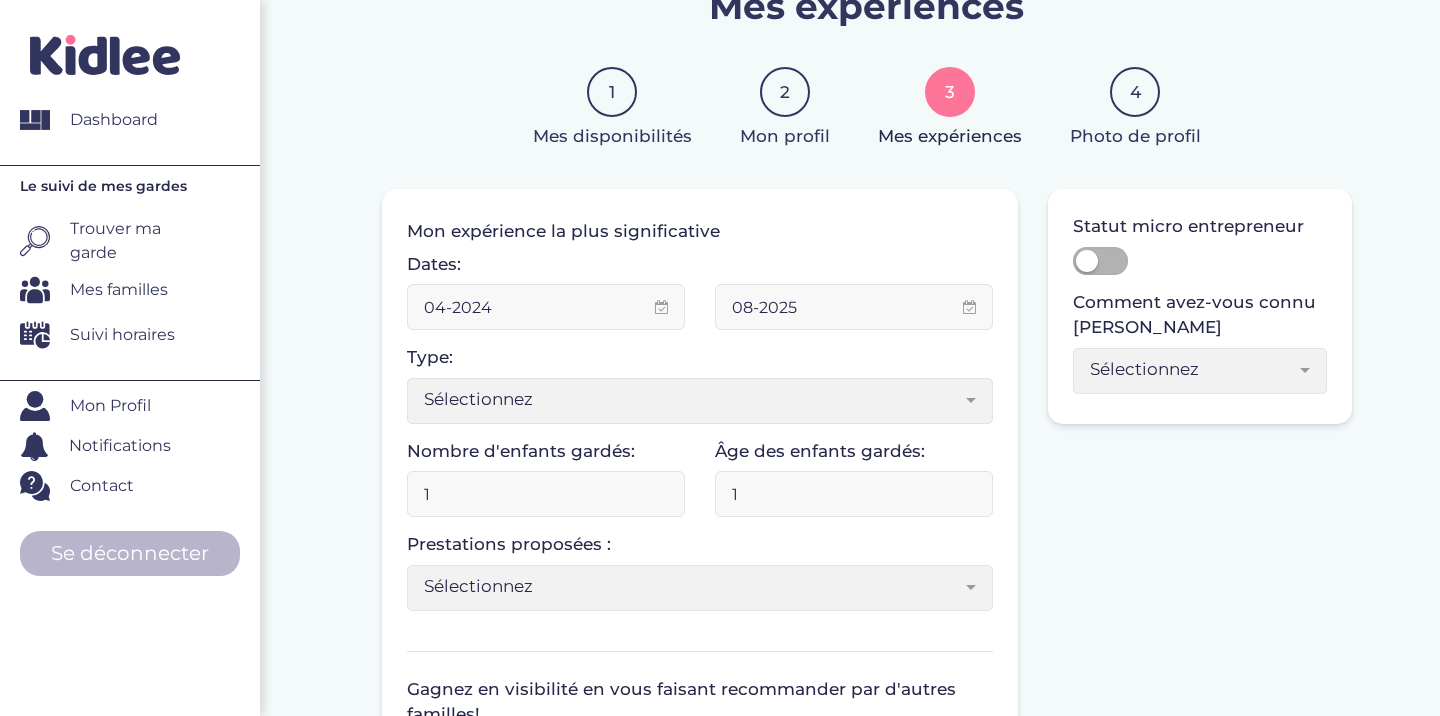click on "Sélectionnez" at bounding box center (700, 401) 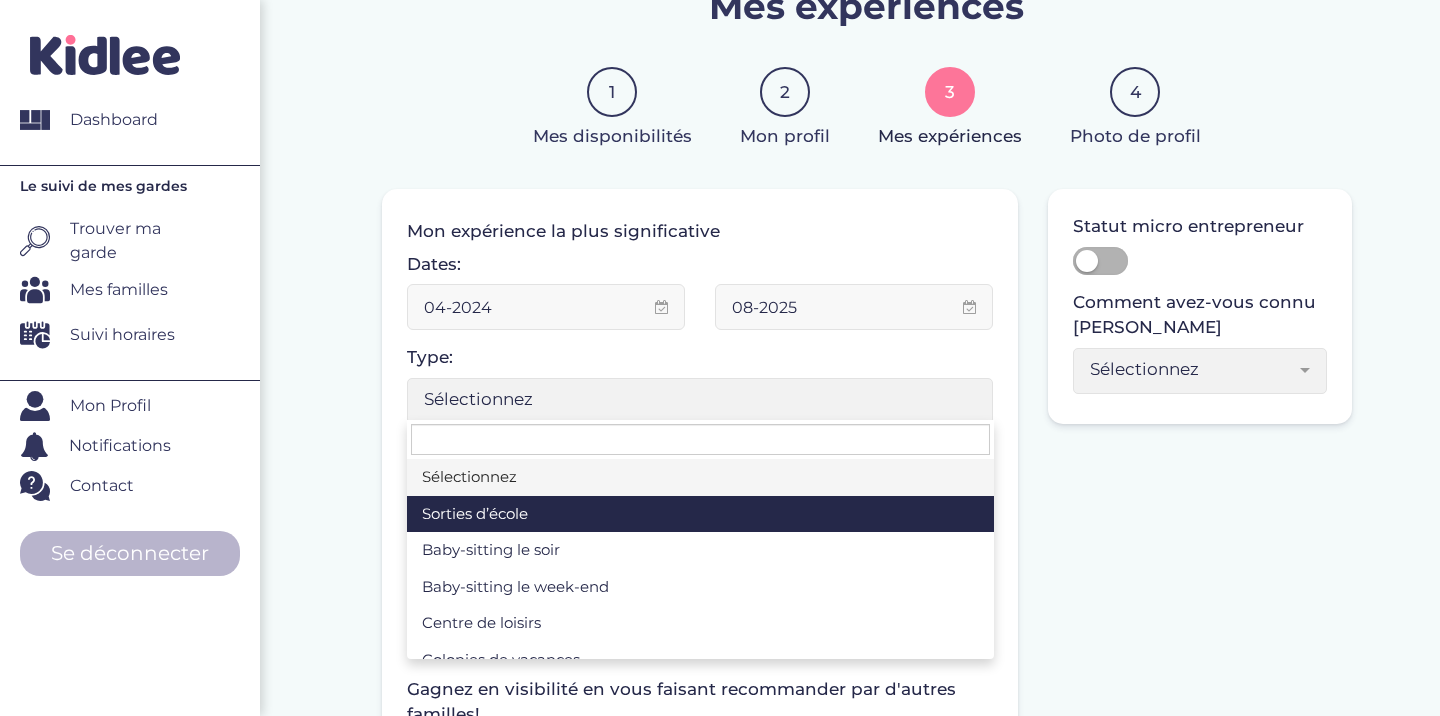 select on "1" 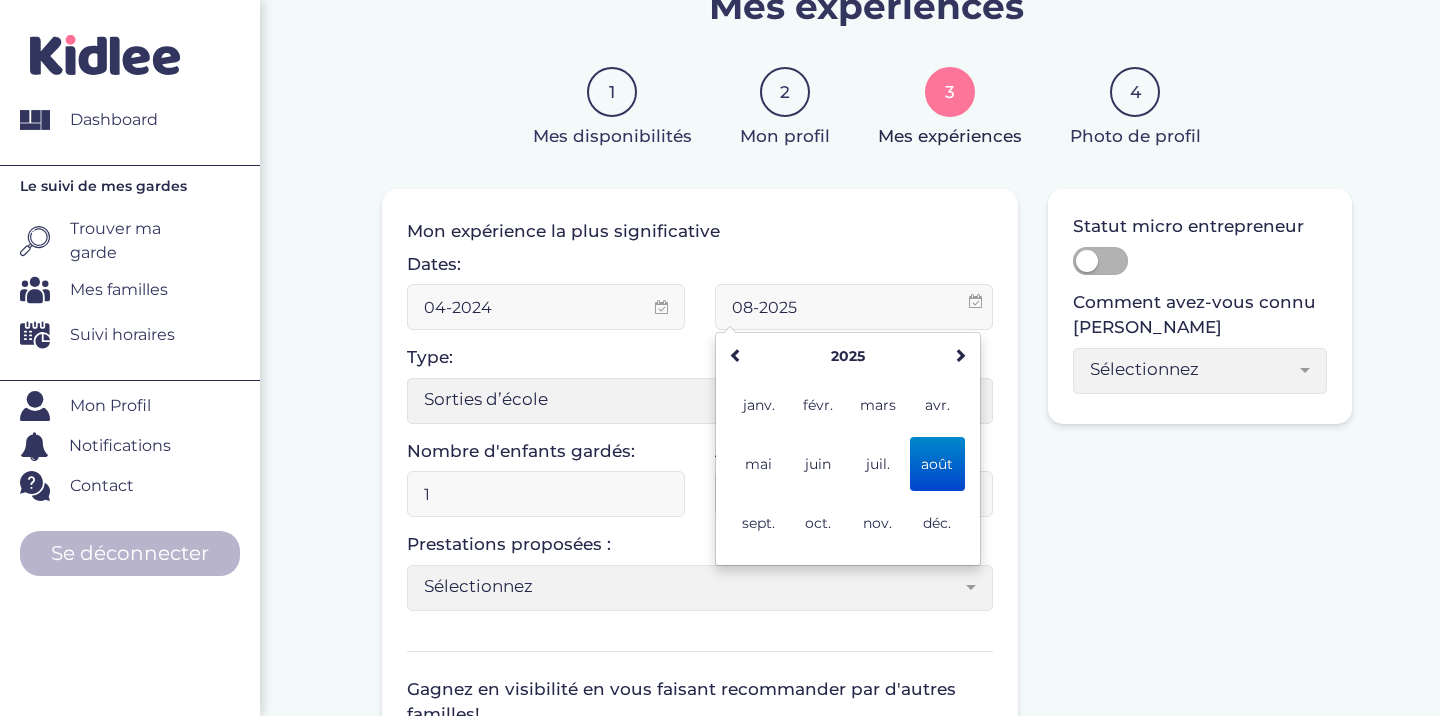 click on "08-2025" at bounding box center (854, 307) 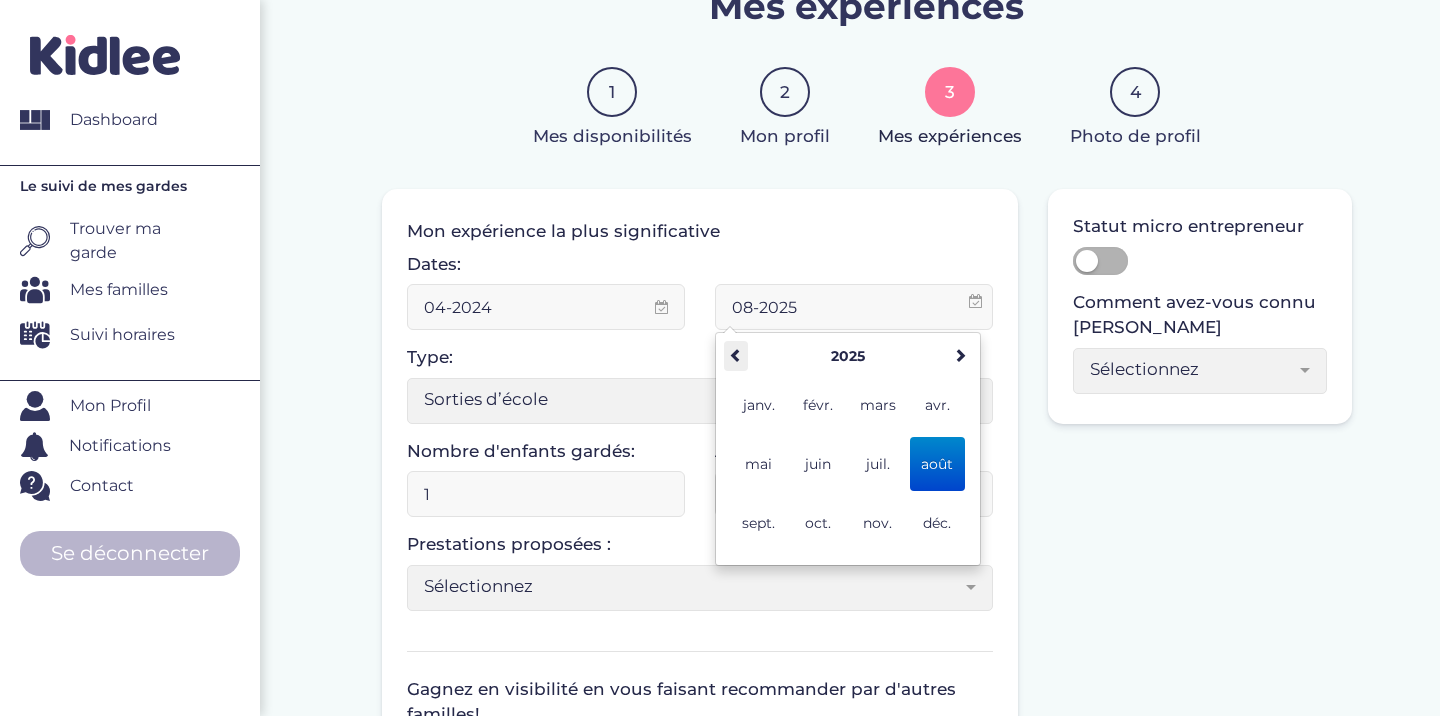 click at bounding box center (736, 355) 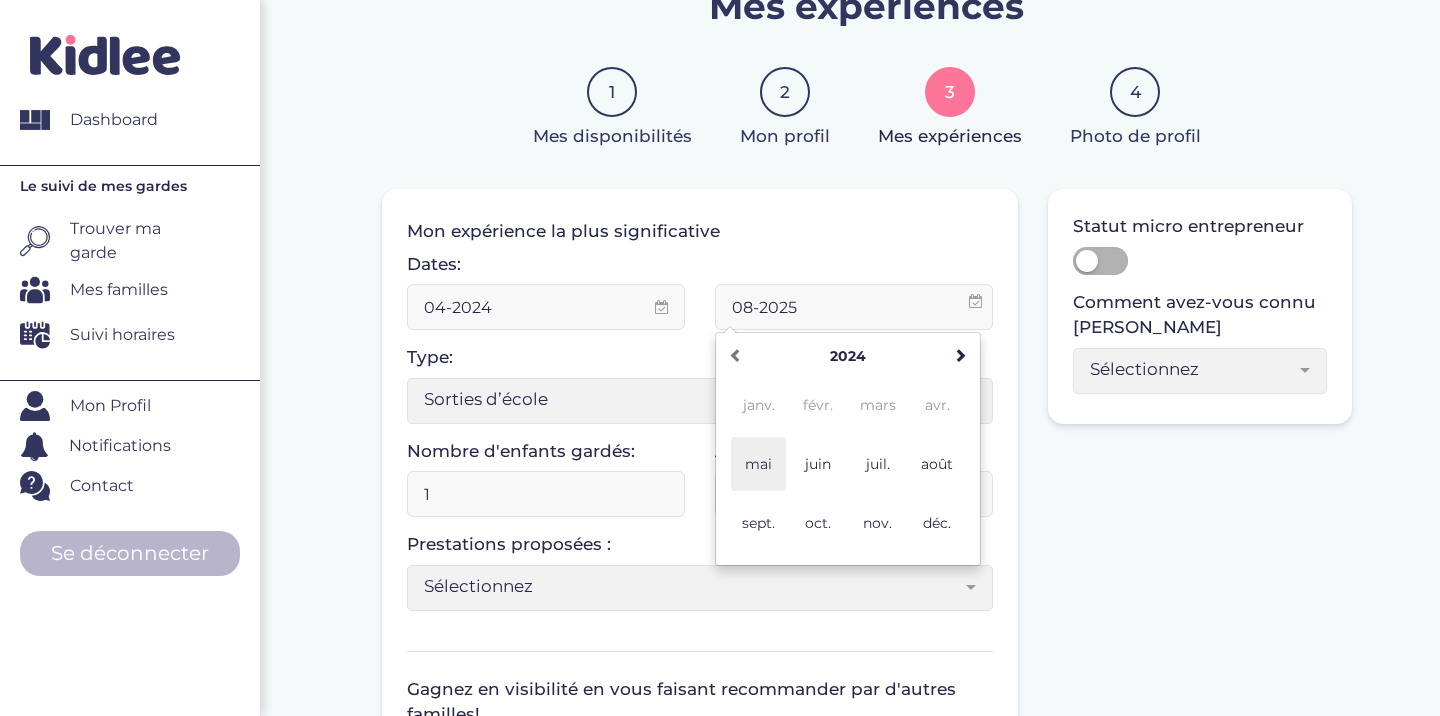 click on "mai" at bounding box center (758, 464) 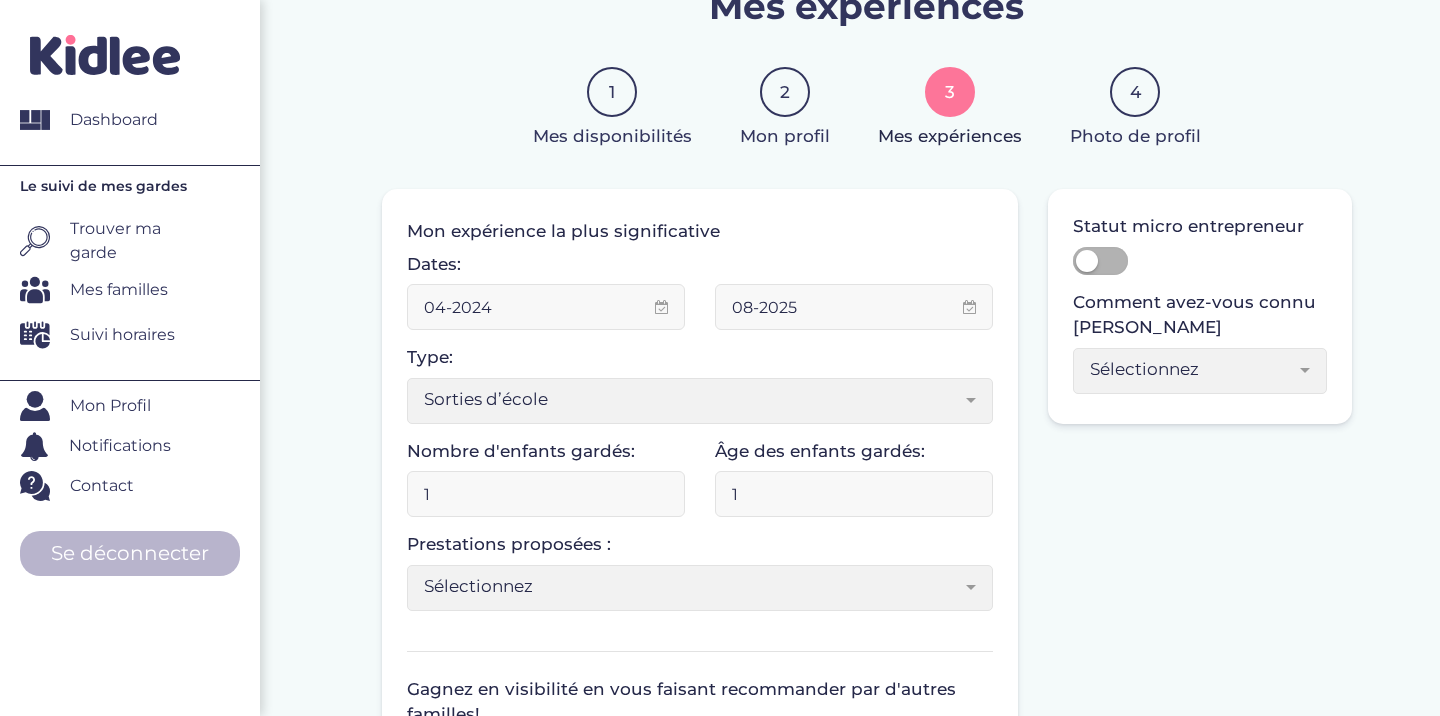 click on "08-2025" at bounding box center (854, 307) 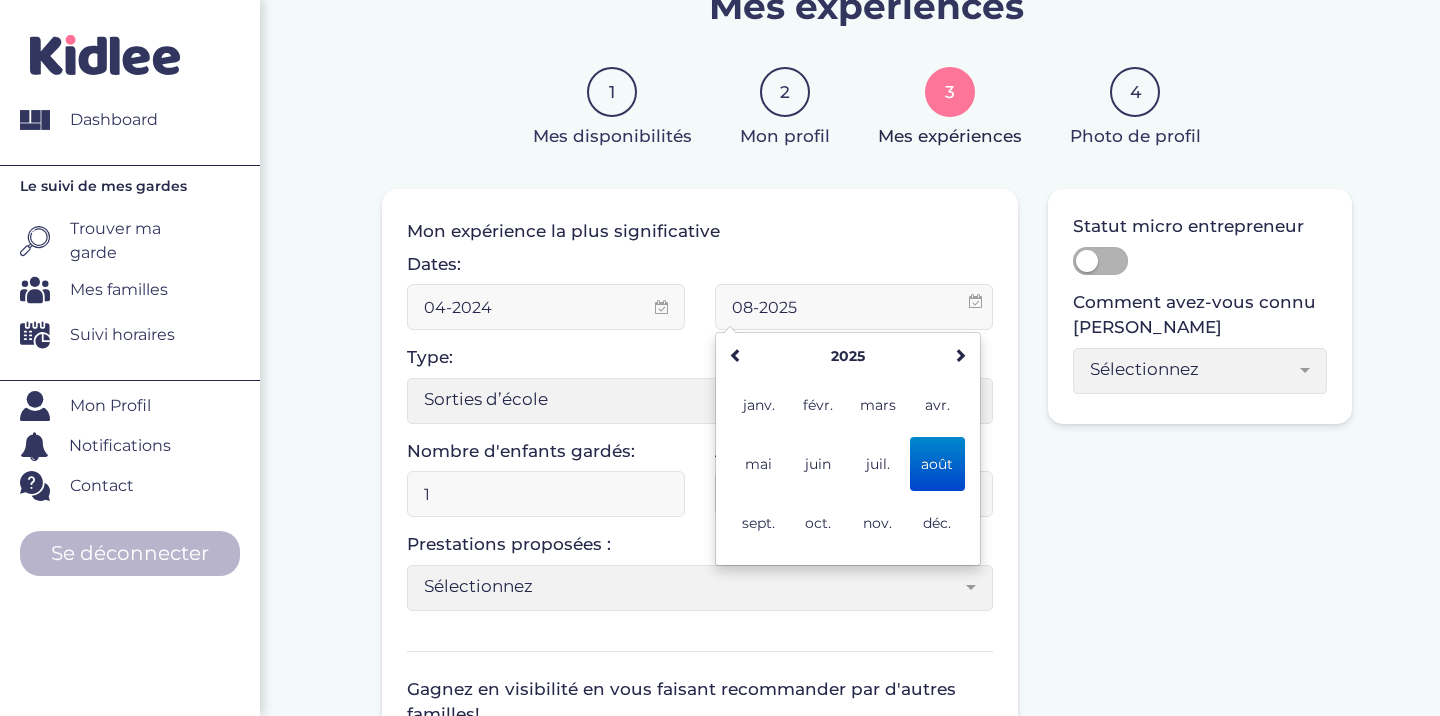 click on "08-2025" at bounding box center (854, 307) 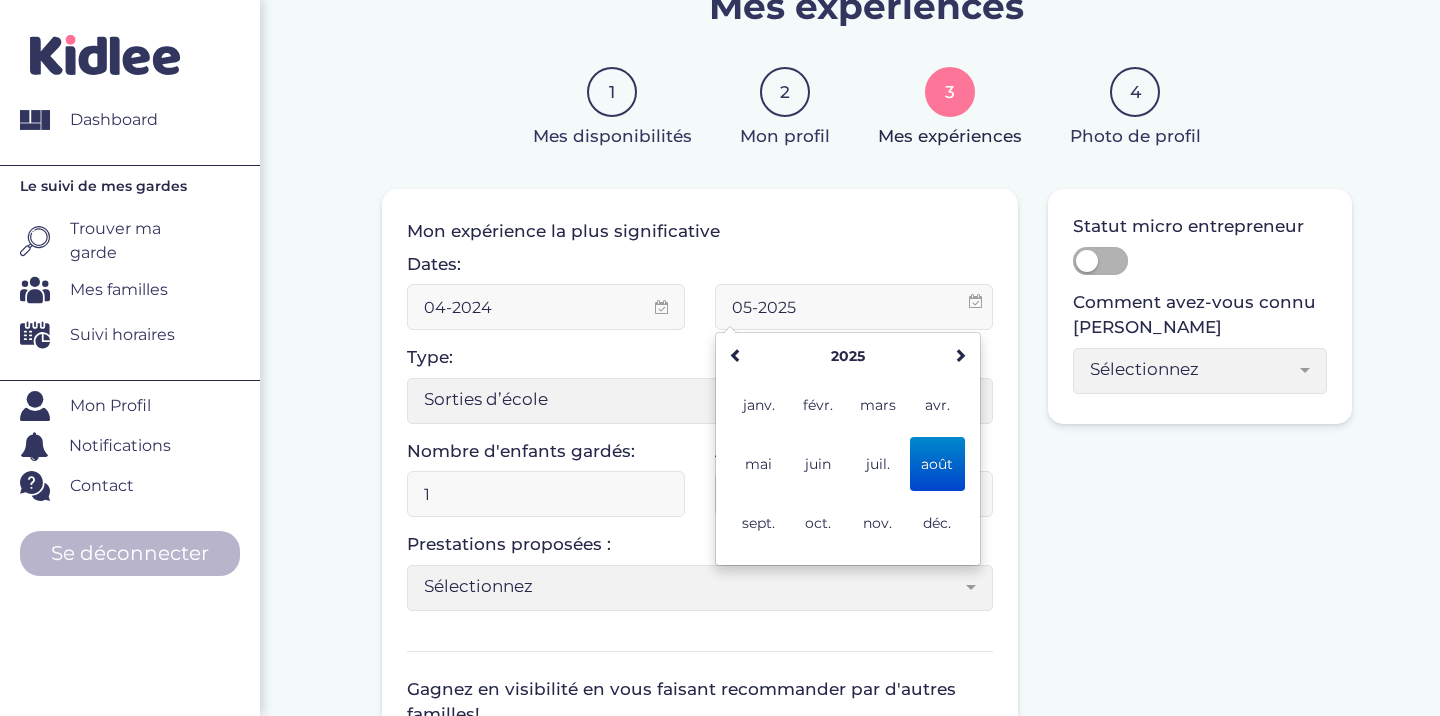 click on "05-2025" at bounding box center [854, 307] 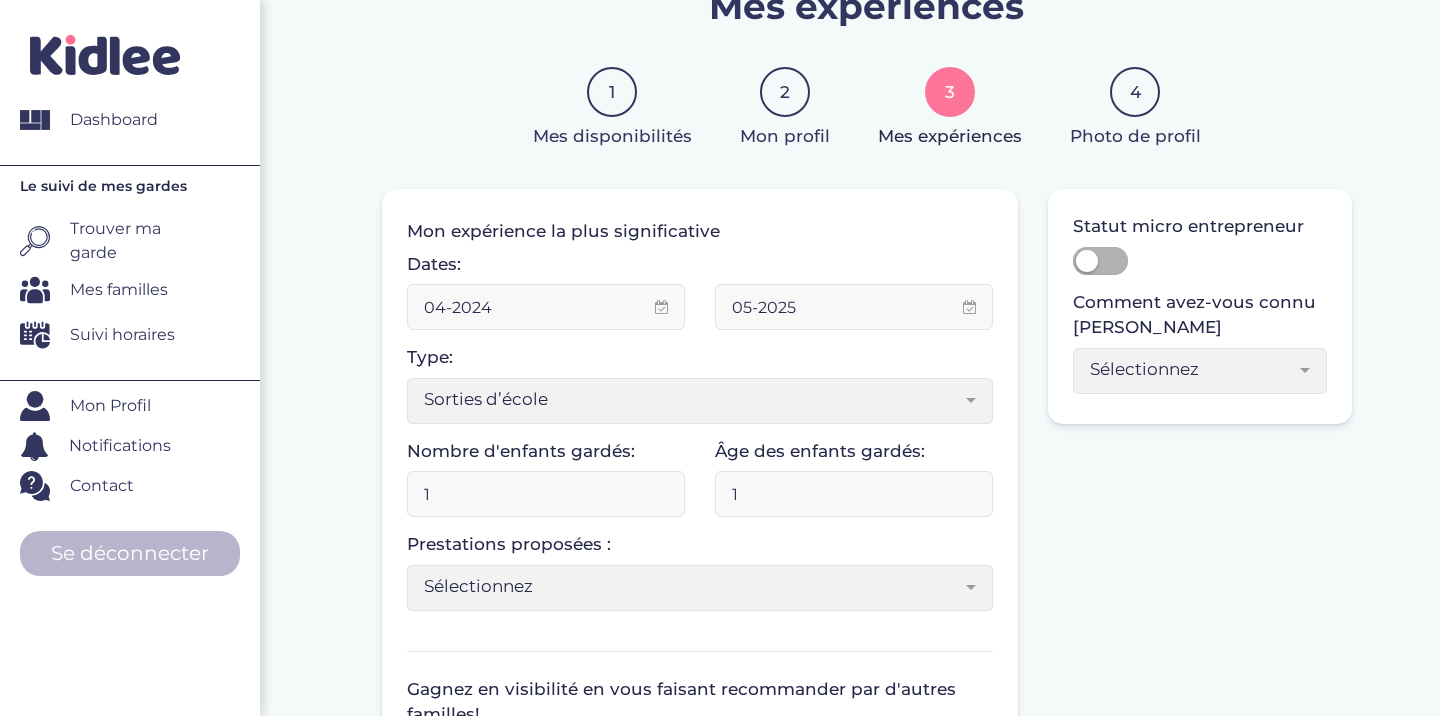 click on "05-2025" at bounding box center (854, 307) 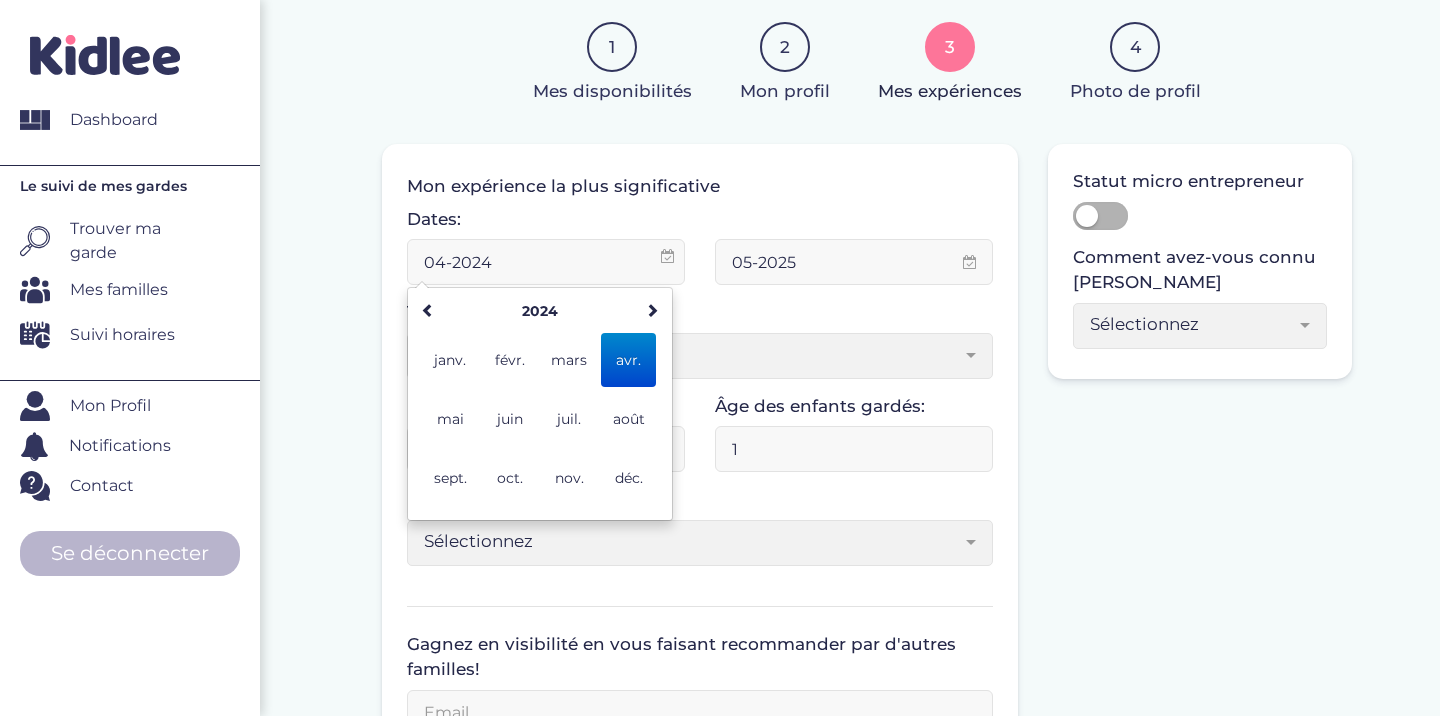 click on "04-2024" at bounding box center [546, 262] 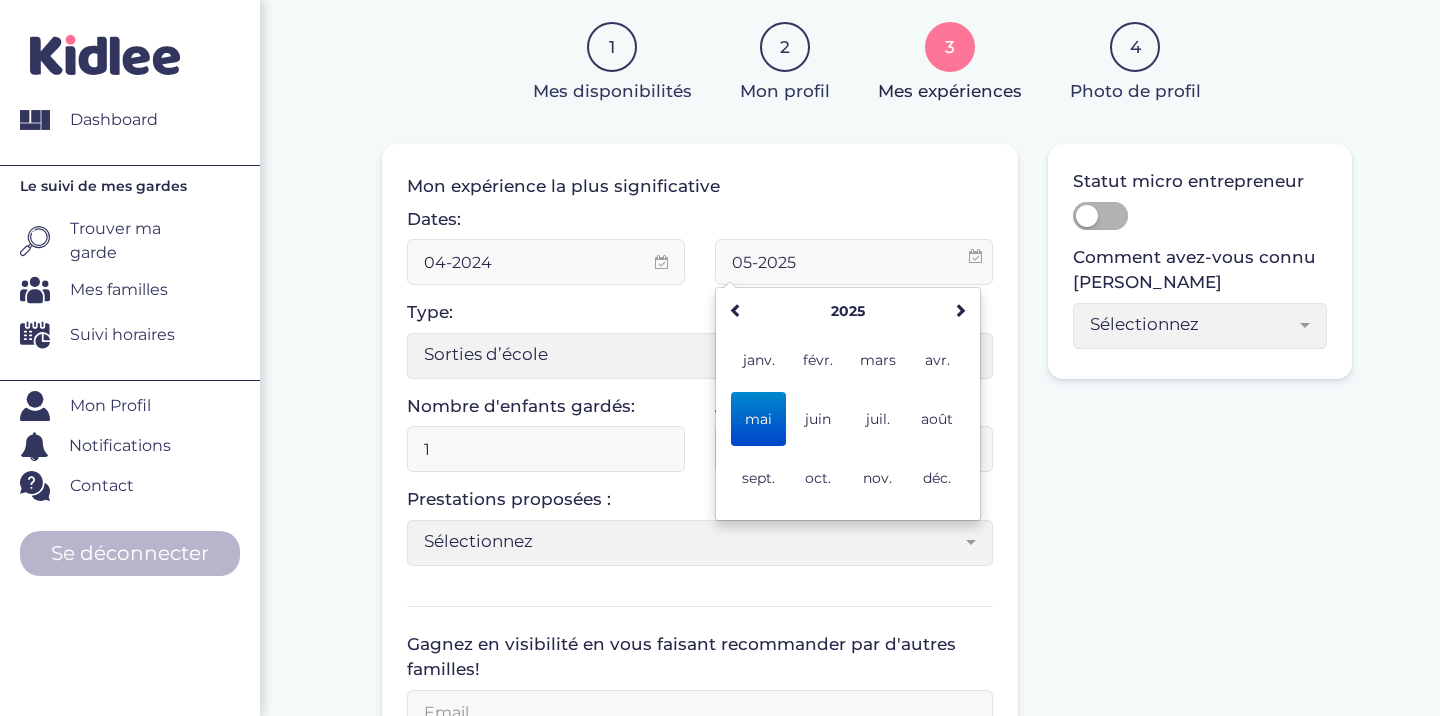 click on "05-2025" at bounding box center [854, 262] 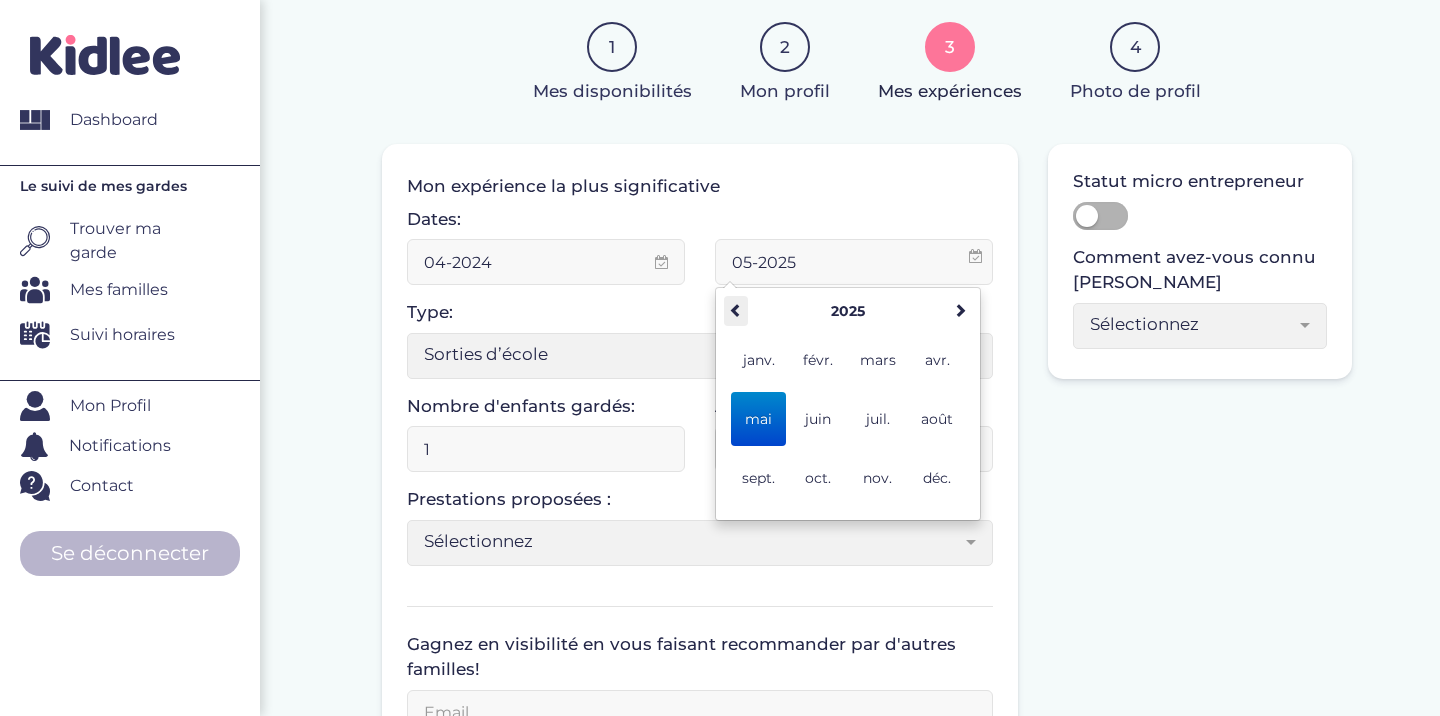 click at bounding box center [736, 311] 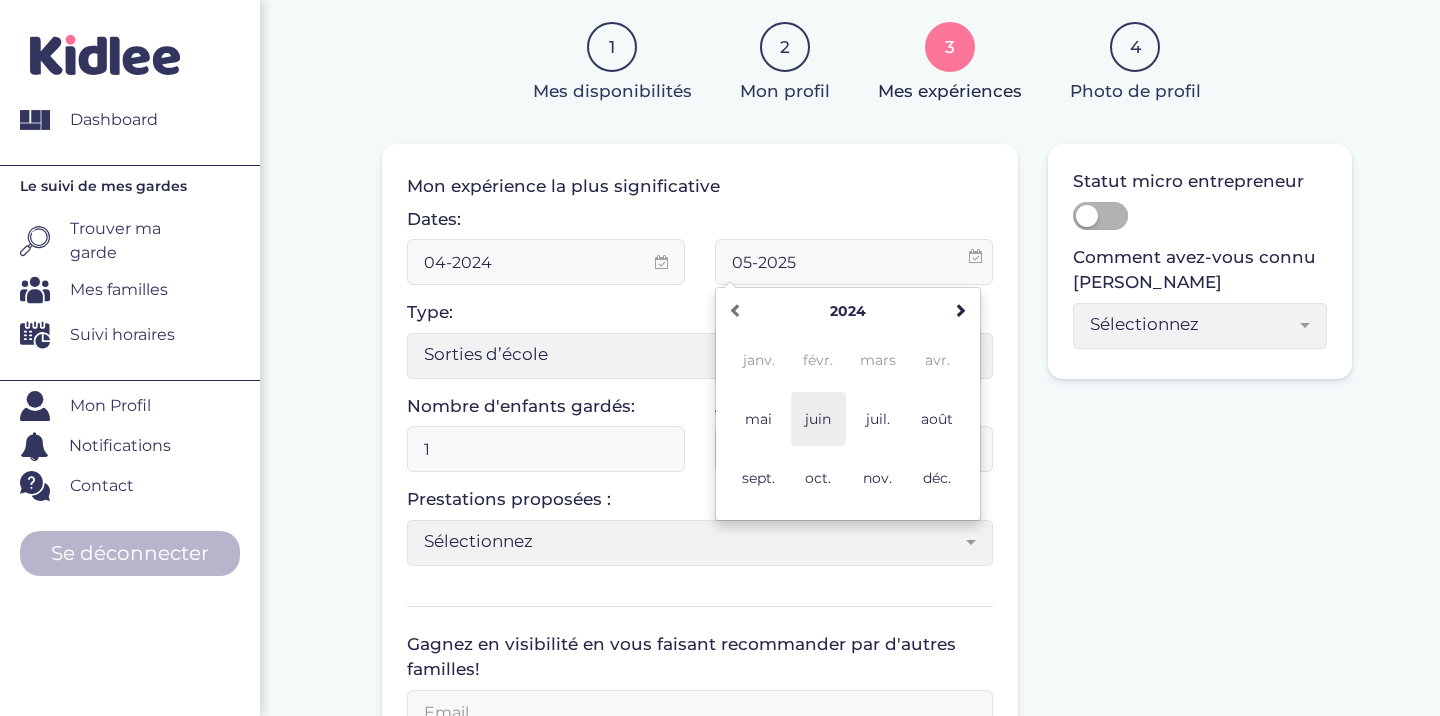 click on "juin" at bounding box center (818, 419) 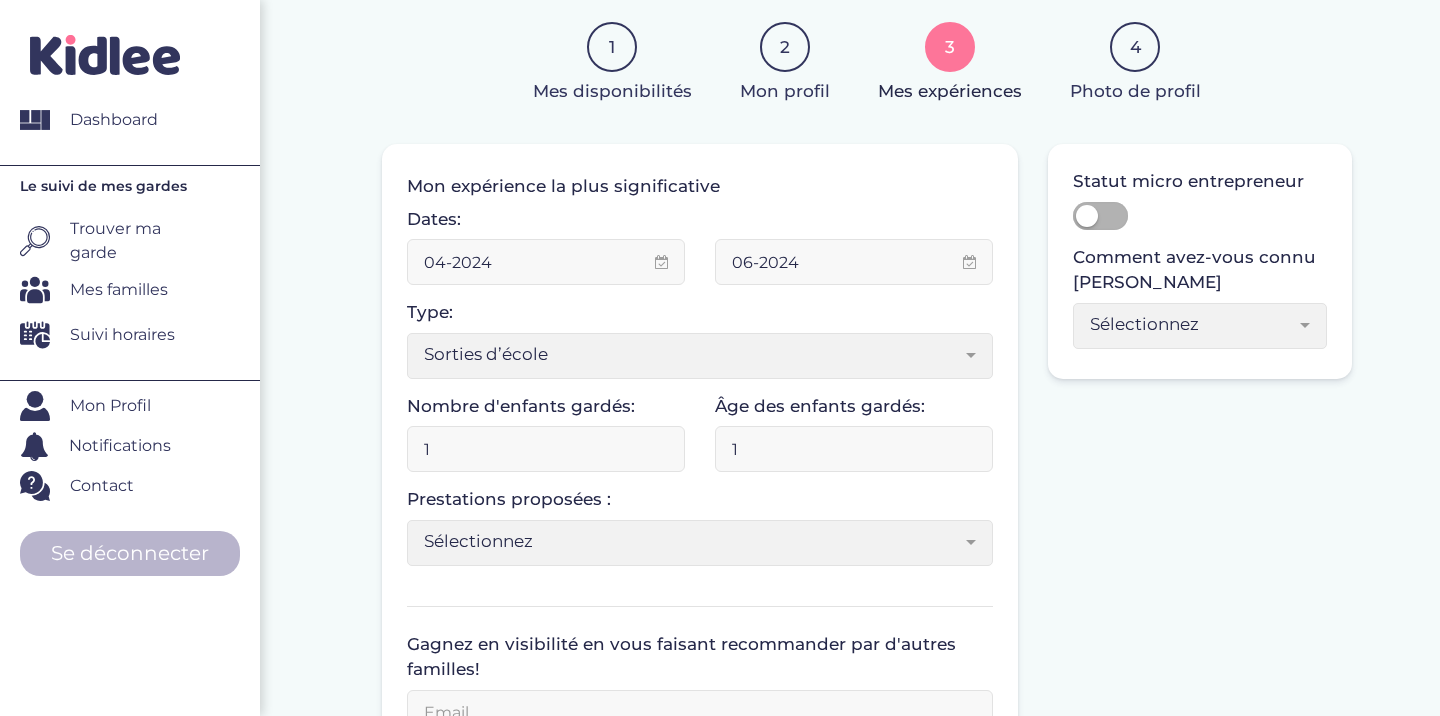 click on "Mon expérience la plus significative   Dates:   04-2024     06-2024     Type:   Sélectionnez   Sorties d’école   Baby-sitting le soir   Baby-sitting le week-end   Centre de loisirs   Colonies de vacances   Cercle familial   Crèche   Enseignement   Association   Vacances familiales   Auxiliaire de vie scolaire   Fille au pair   Autre Sorties d’école   Nombre d'enfants gardés:   1   Âge des enfants gardés:   1   1   1   1   Sélectionnez   3-6 ans   6-9 ans   +9 ans Sélectionnez     Prestations proposées :   Sélectionnez   Gérer le gouter   Aide aux devoirs   Sorties extérieures (parc, musée...)   Accompagnement aux activités extra-scolaires   Activités manuelles (dessin, peinture...)   Activités sportives   Jeux d'éveil   Jeux de société   Initiation aux langues   Lecture d'histoires   Gérer le bain   Préparation du dîner   Dîner   Gérer le coucher Sélectionnez" at bounding box center (700, 378) 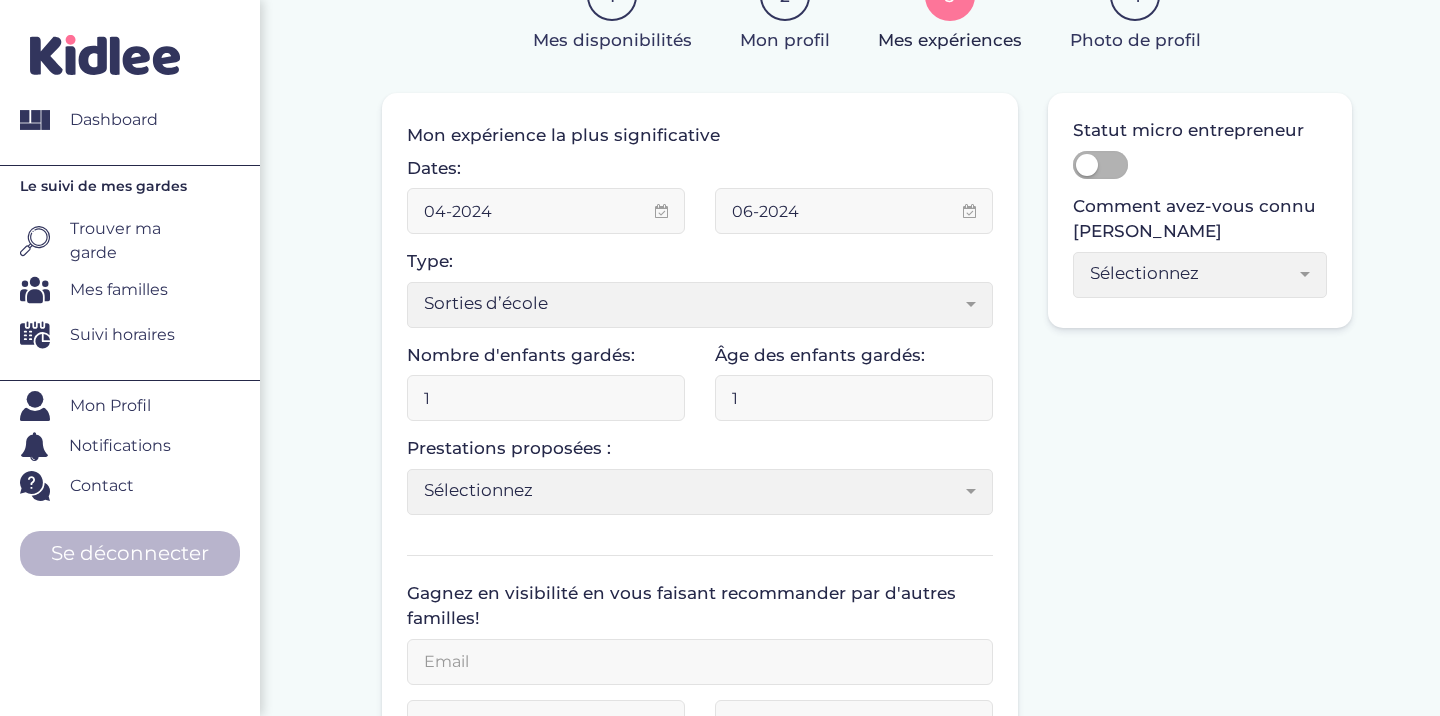 scroll, scrollTop: 223, scrollLeft: 0, axis: vertical 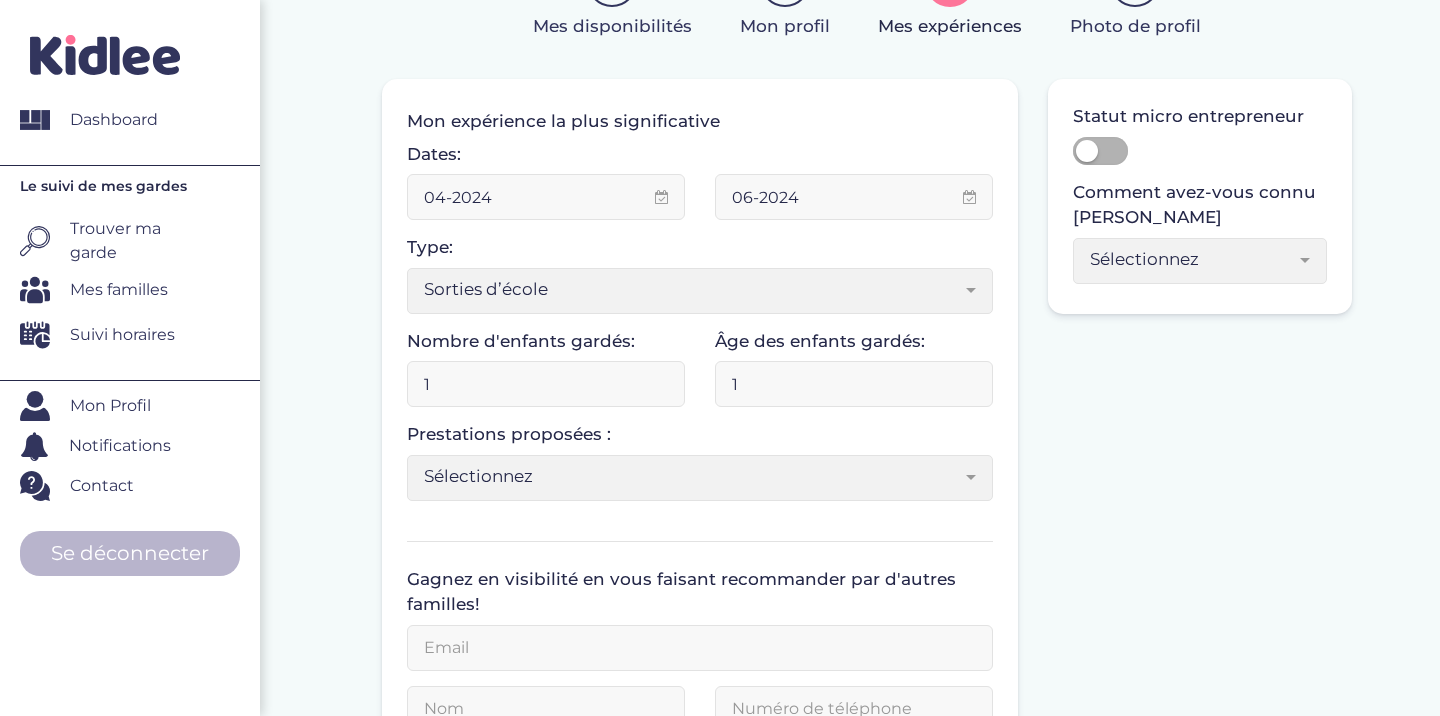 type on "2" 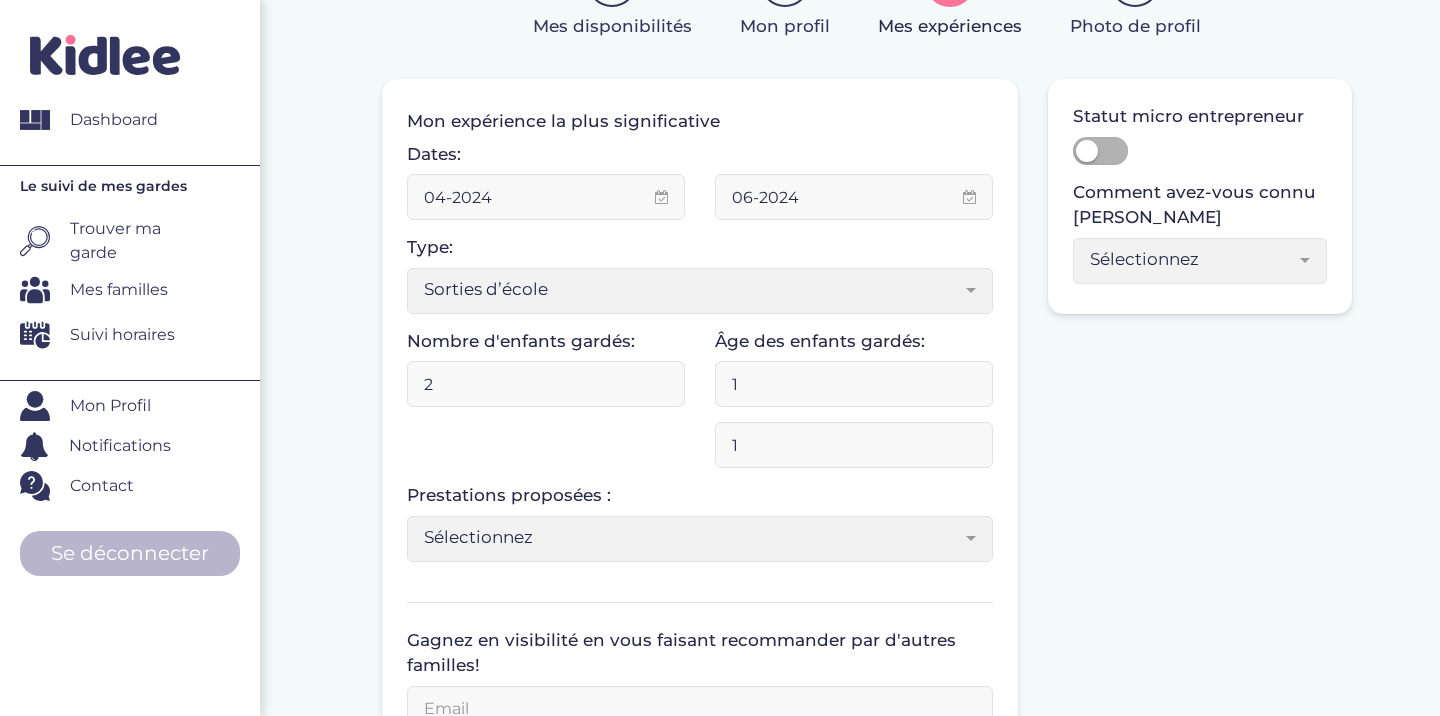 click on "2" at bounding box center [546, 384] 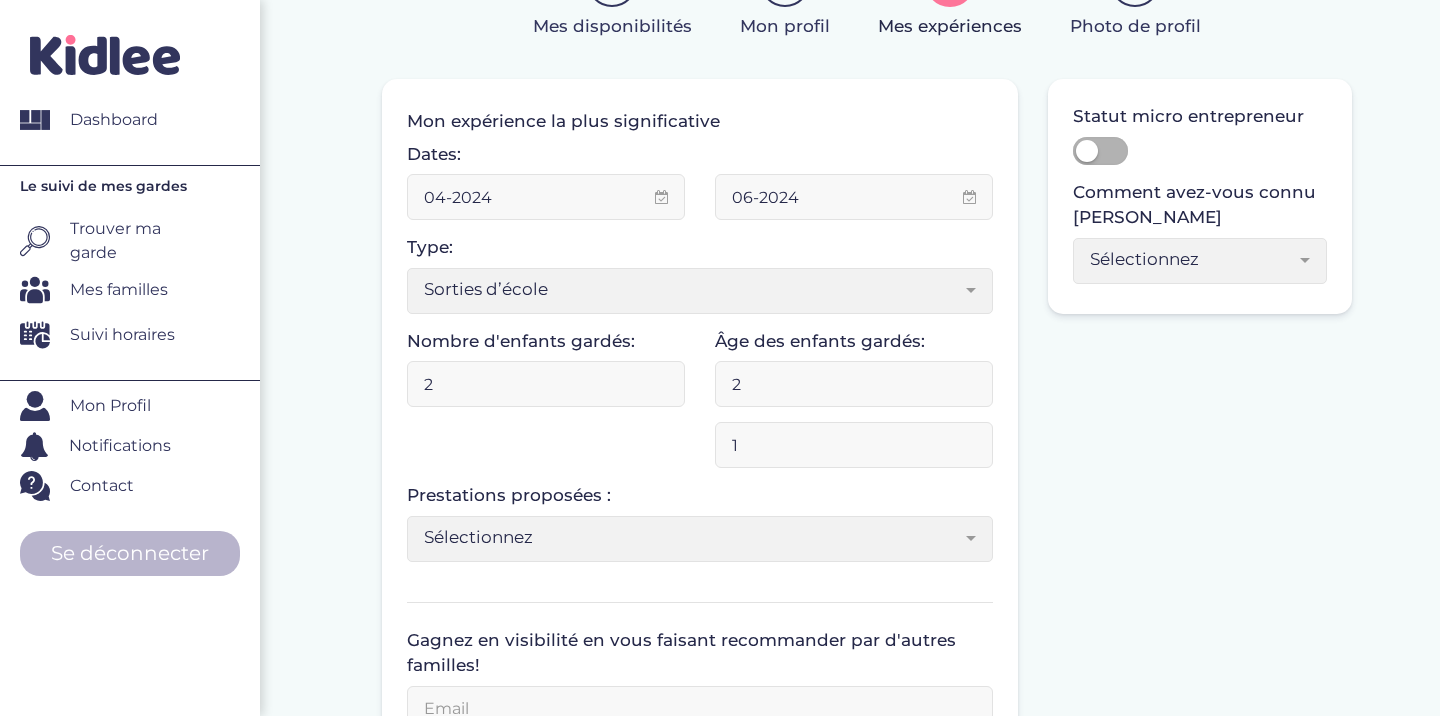 click on "2" at bounding box center (854, 384) 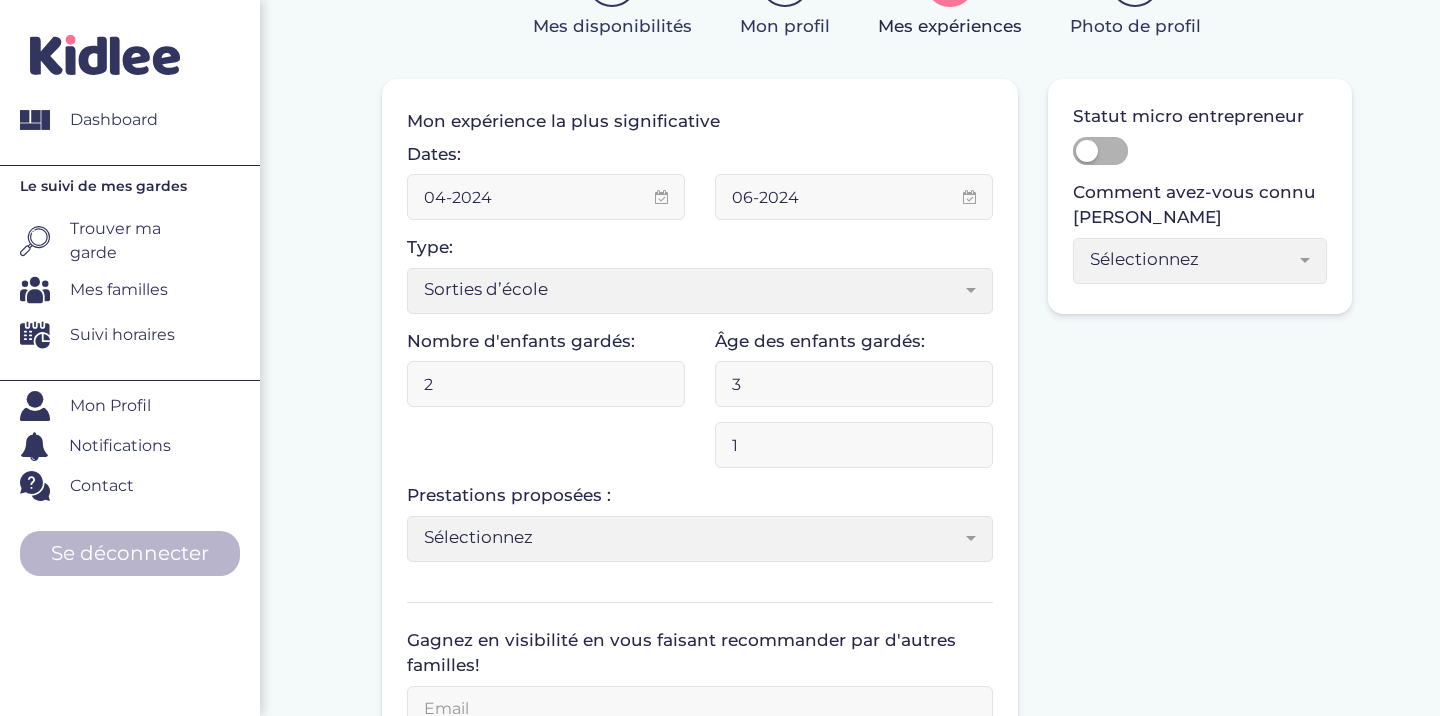 click on "3" at bounding box center [854, 384] 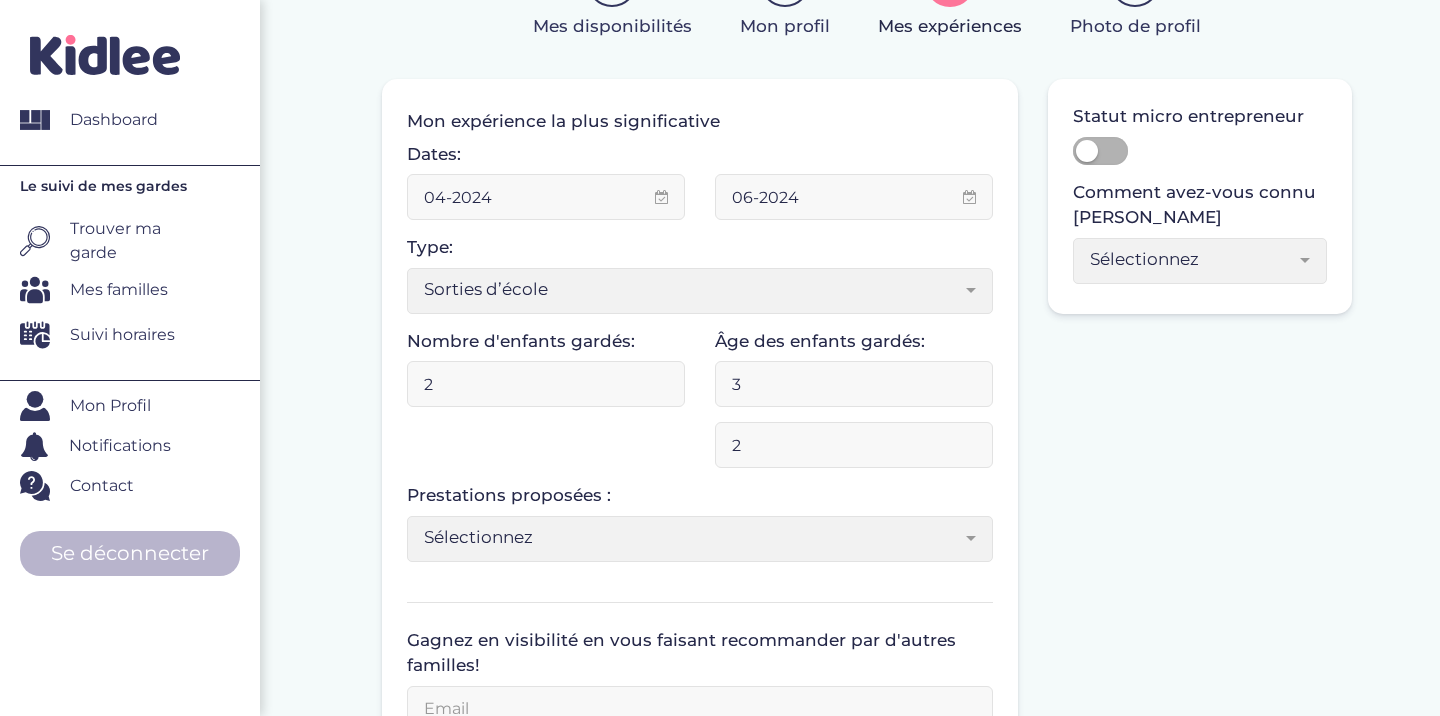 click on "2" at bounding box center (854, 445) 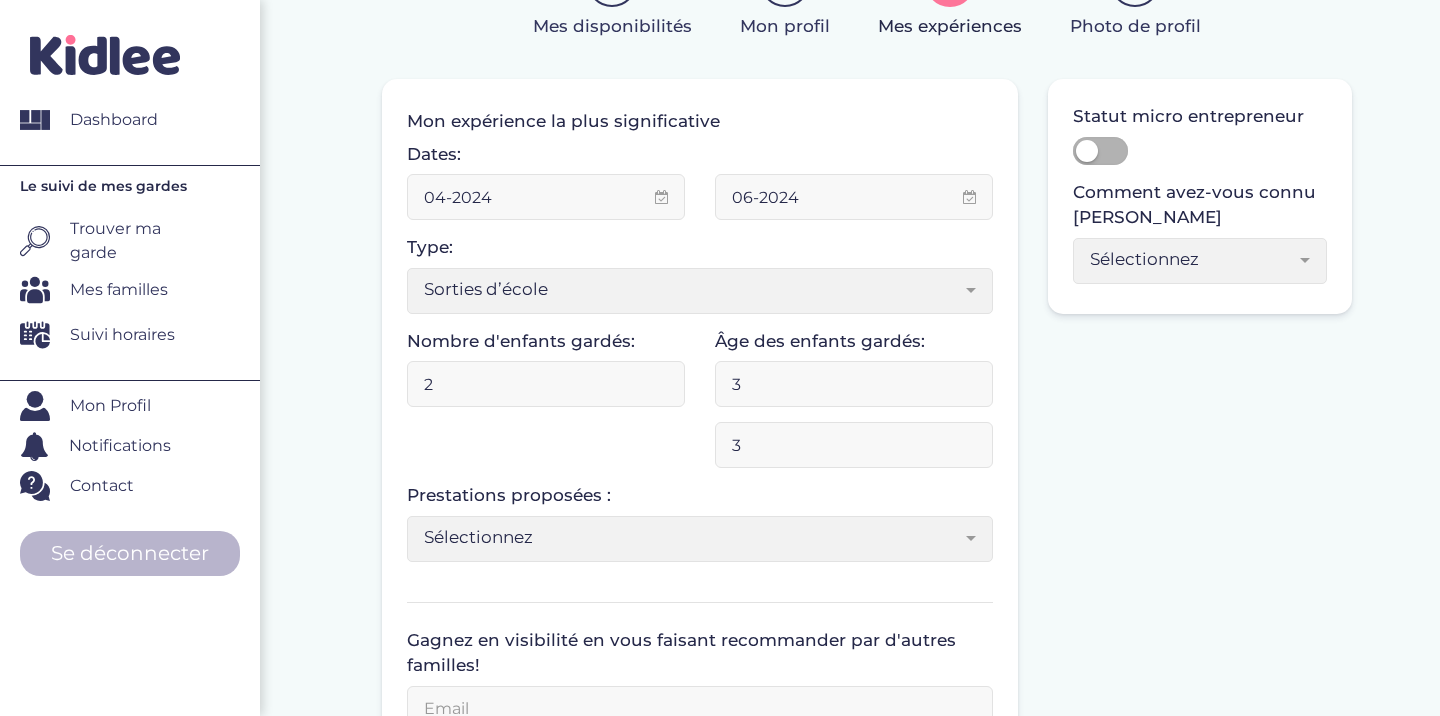 click on "3" at bounding box center [854, 445] 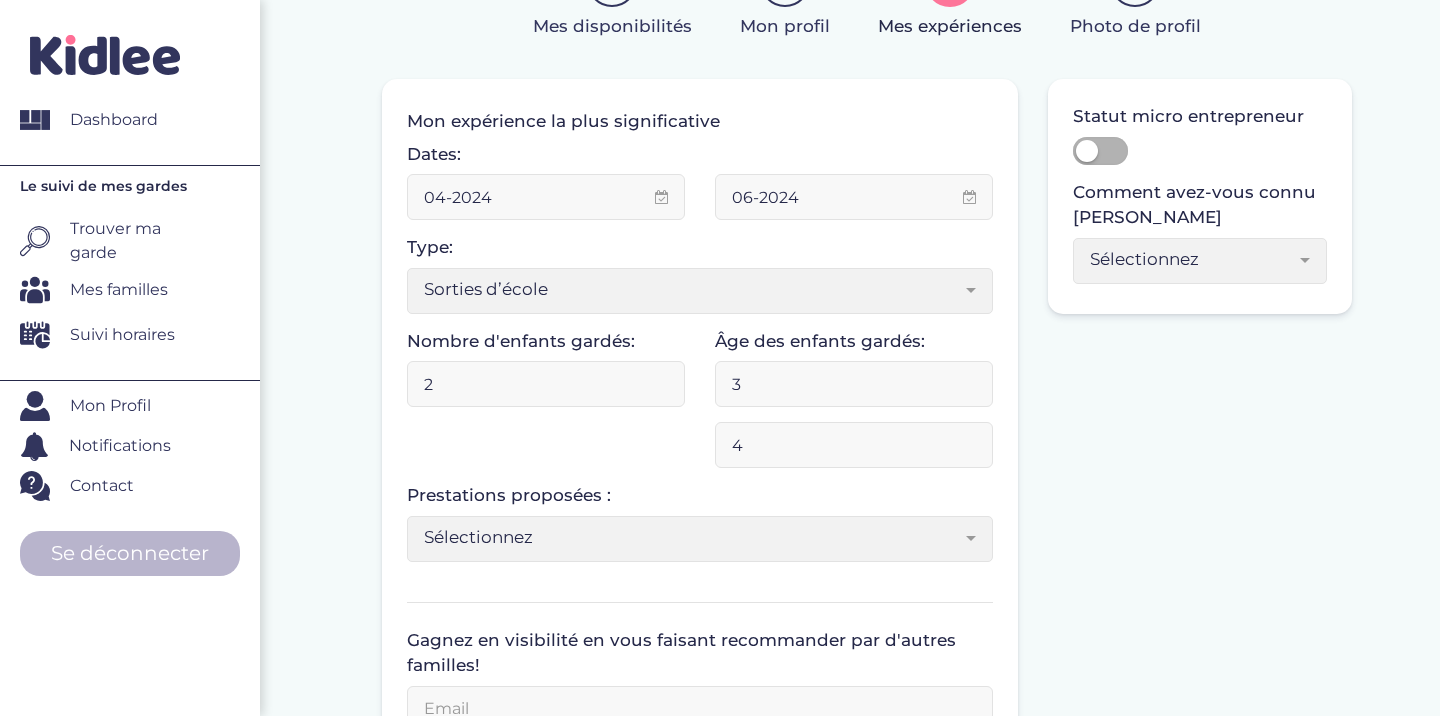 click on "4" at bounding box center [854, 445] 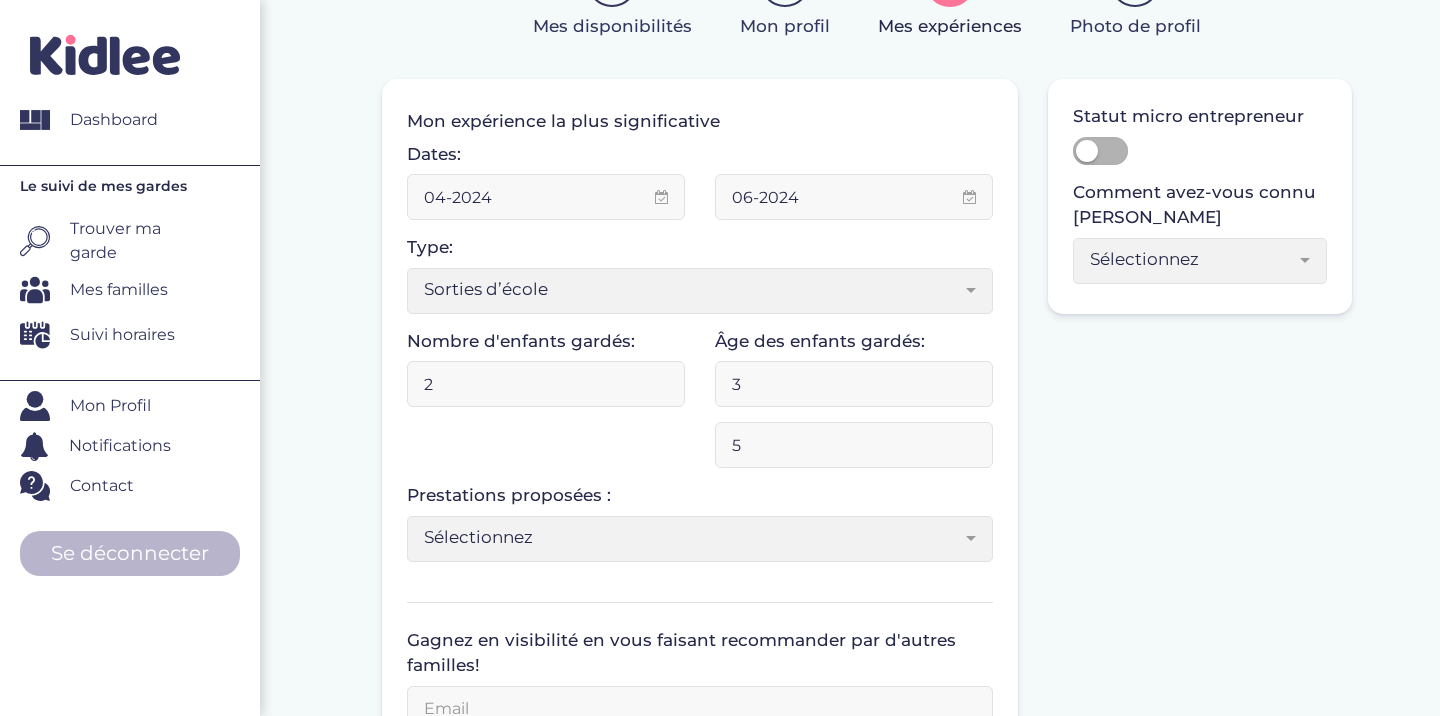 click on "5" at bounding box center [854, 445] 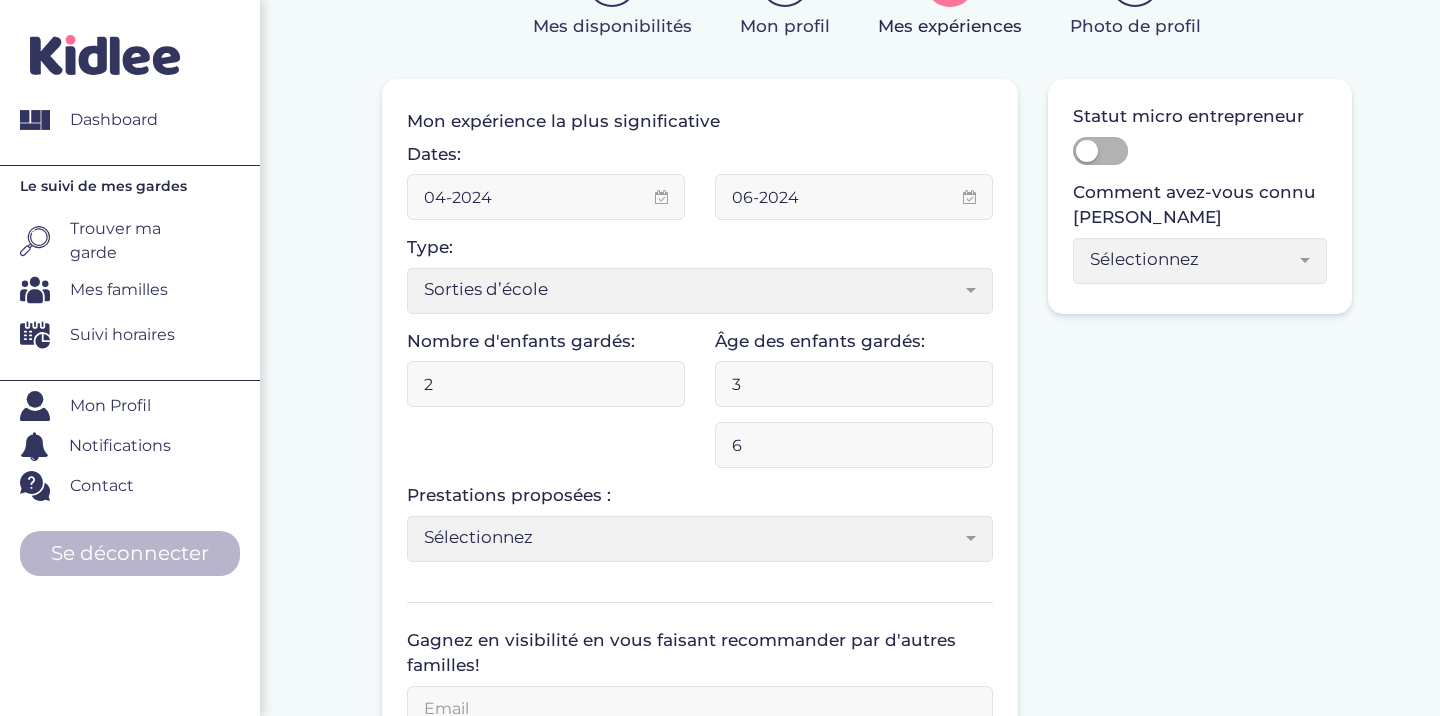 click on "6" at bounding box center [854, 445] 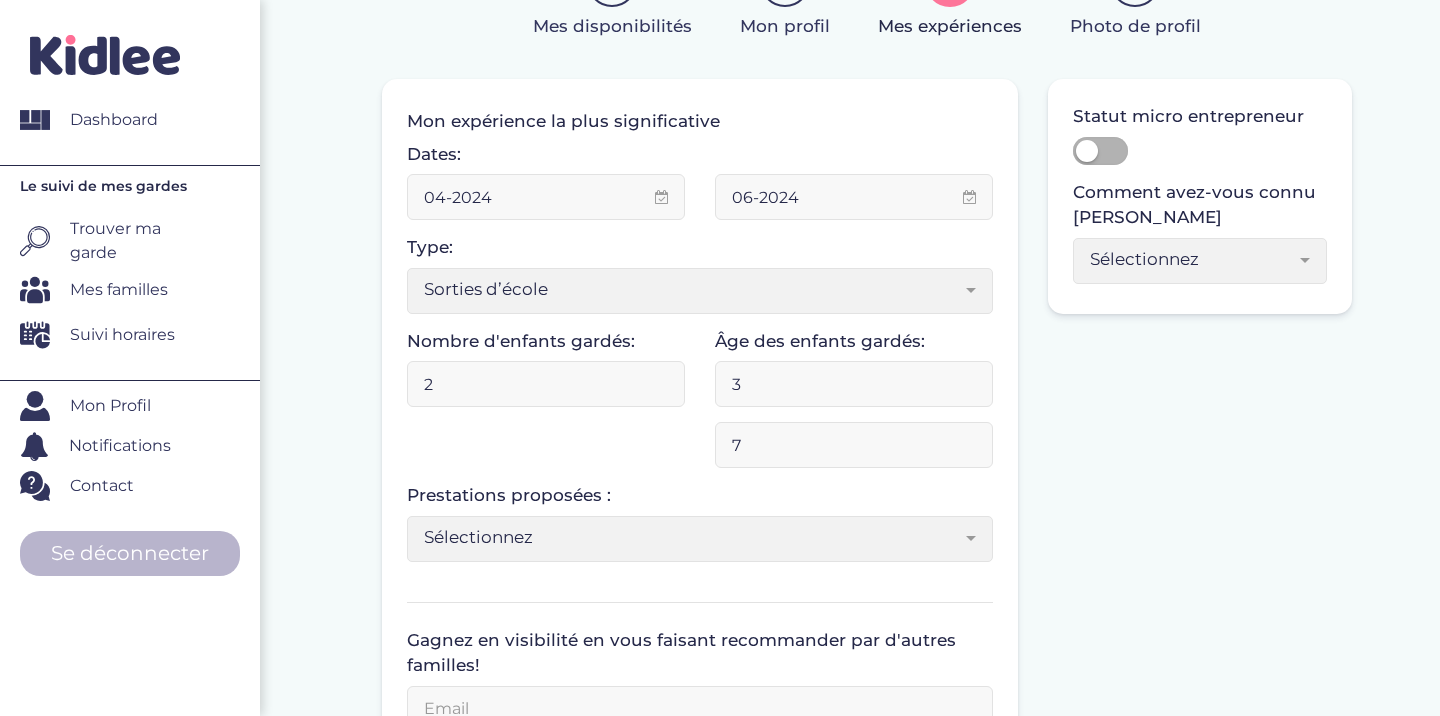click on "7" at bounding box center (854, 445) 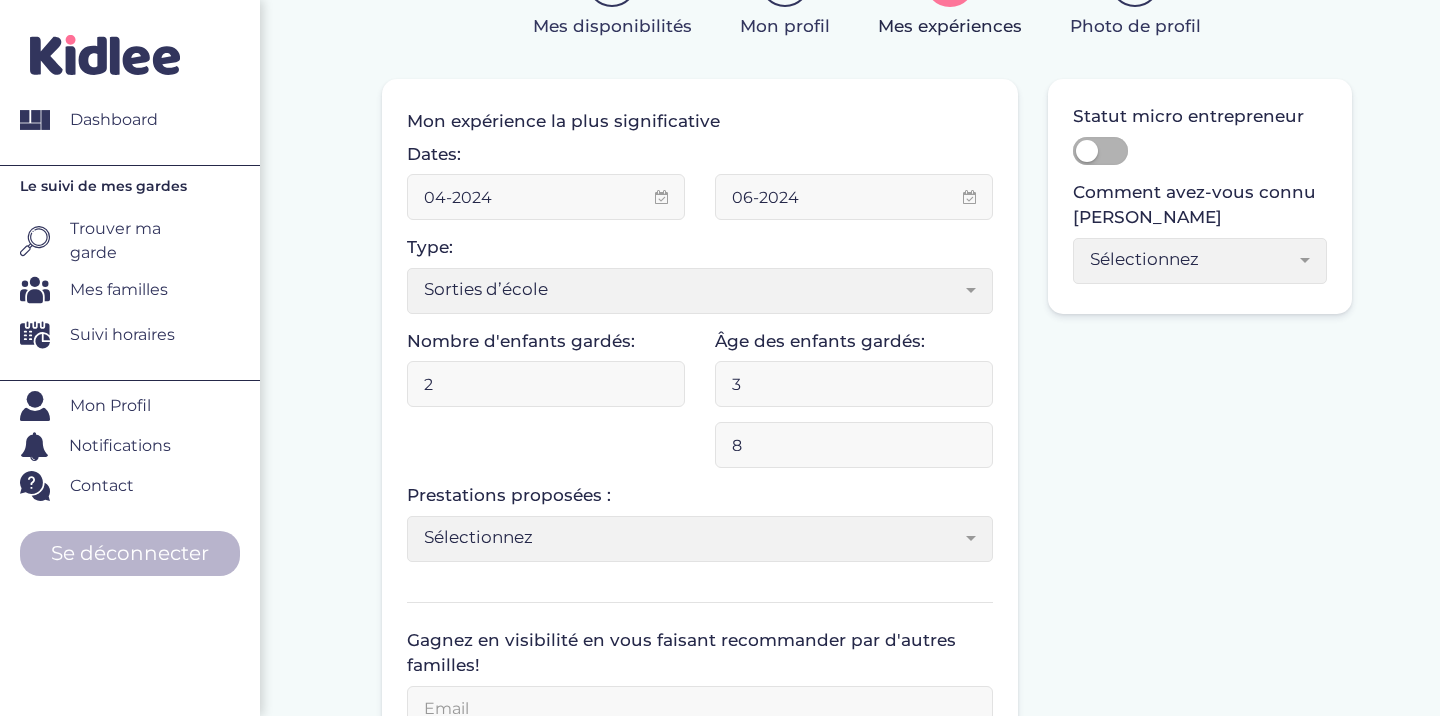 click on "8" at bounding box center [854, 445] 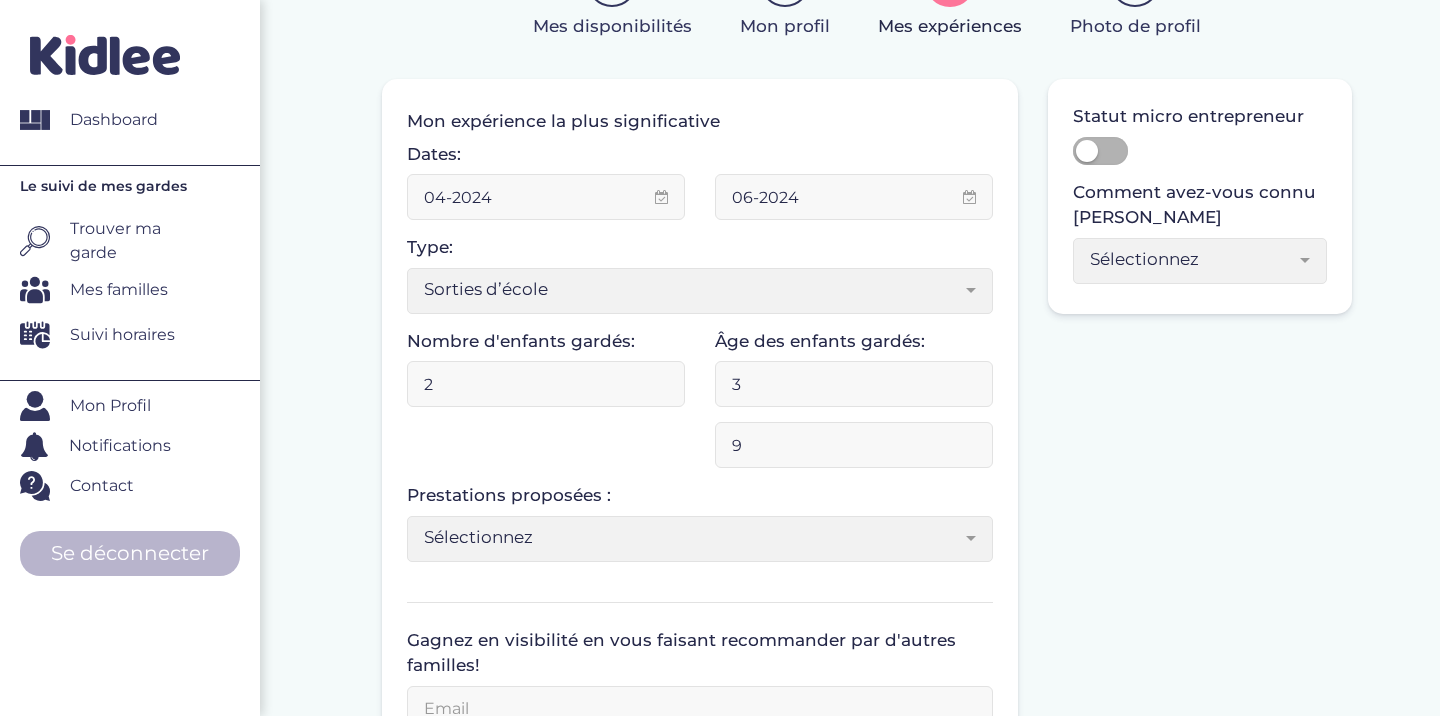click on "9" at bounding box center (854, 445) 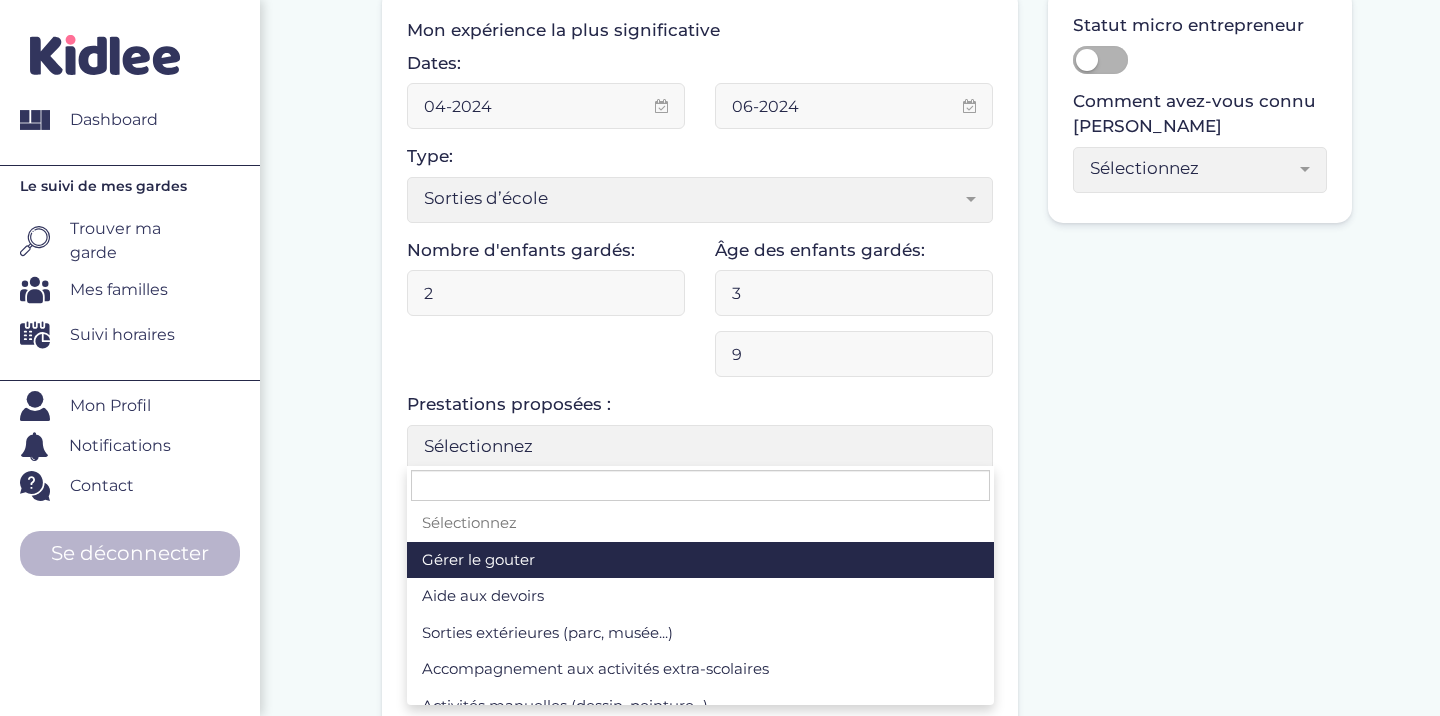 click on "Sélectionnez" at bounding box center (693, 446) 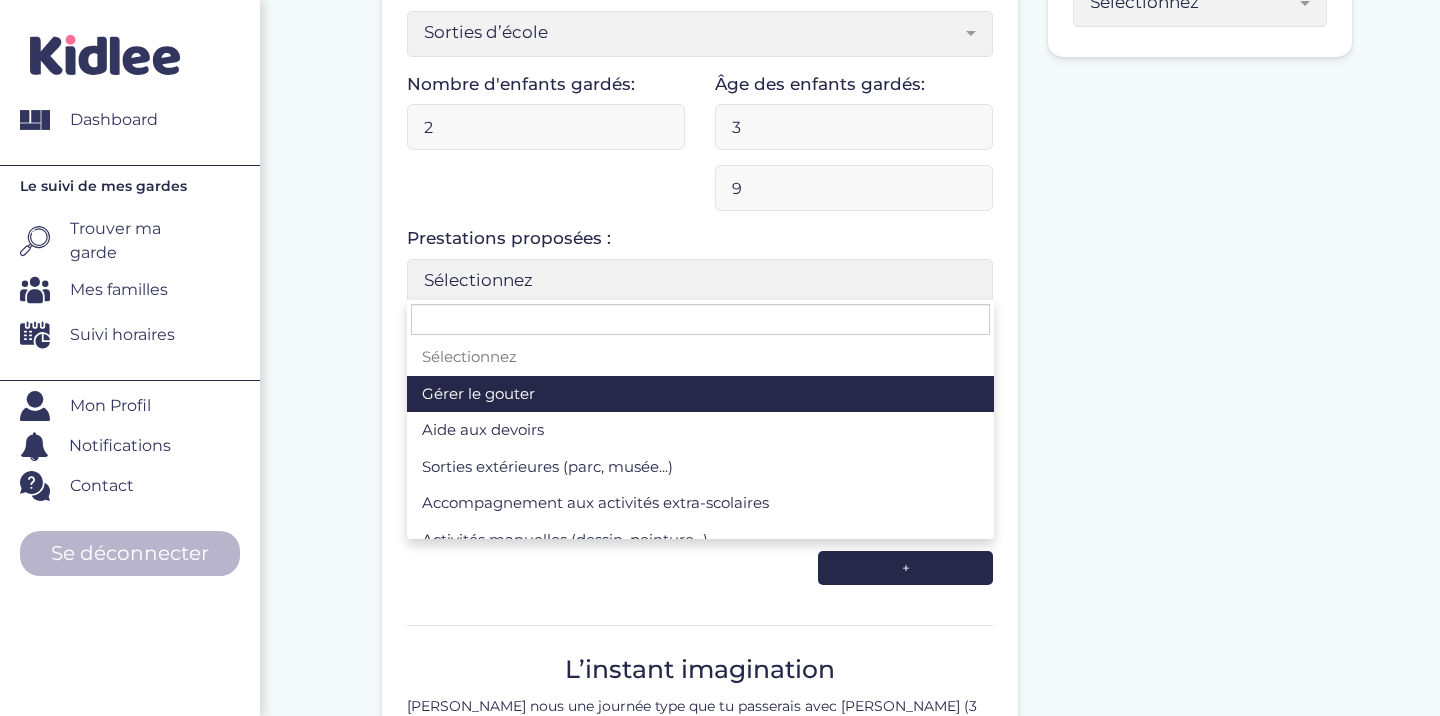 scroll, scrollTop: 478, scrollLeft: 0, axis: vertical 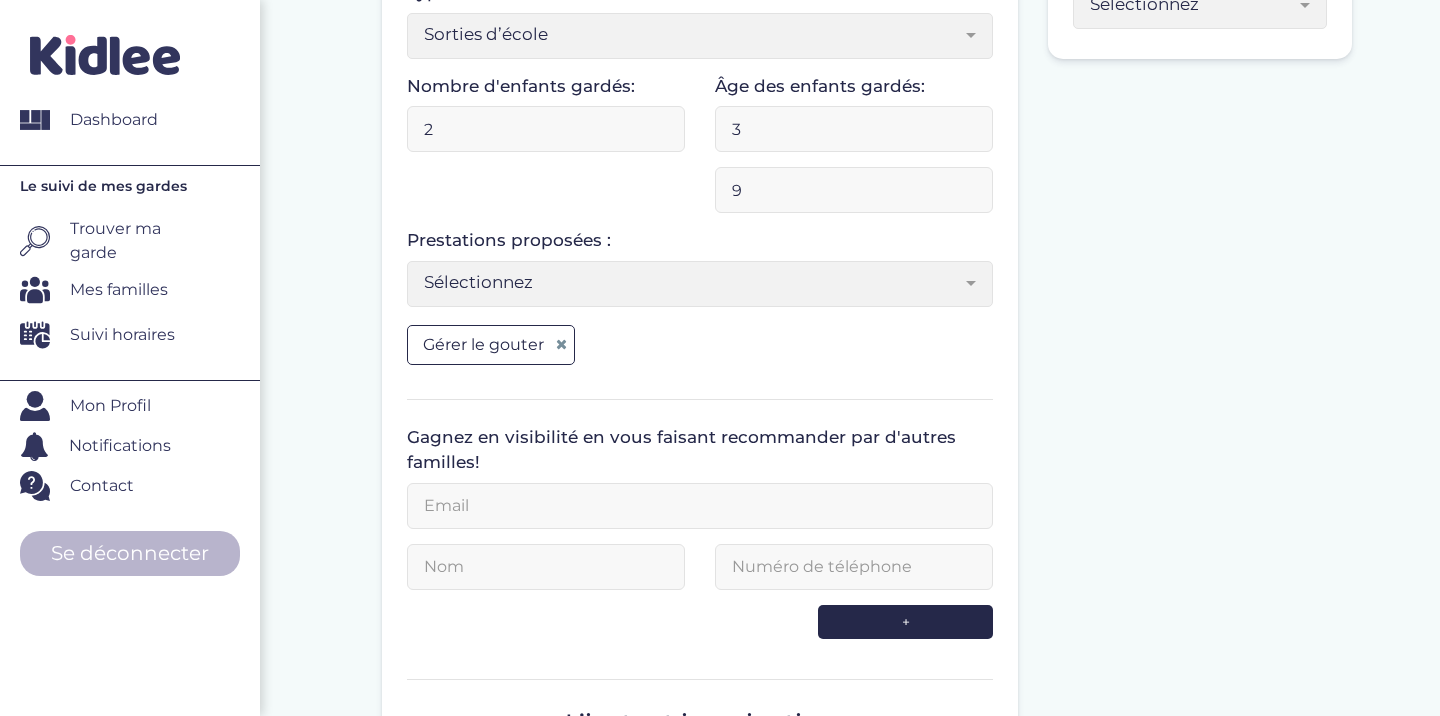click on "Sélectionnez" at bounding box center [693, 282] 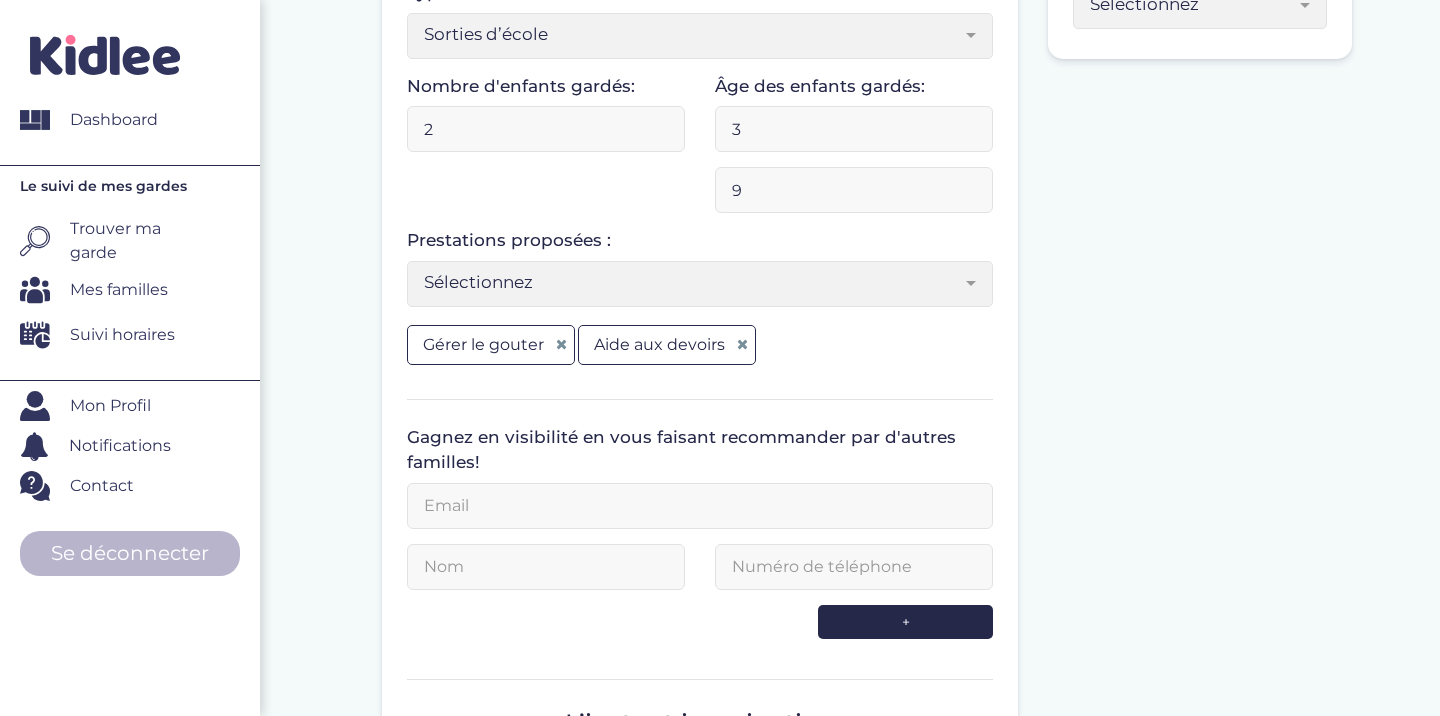 click on "Sélectionnez" at bounding box center (693, 282) 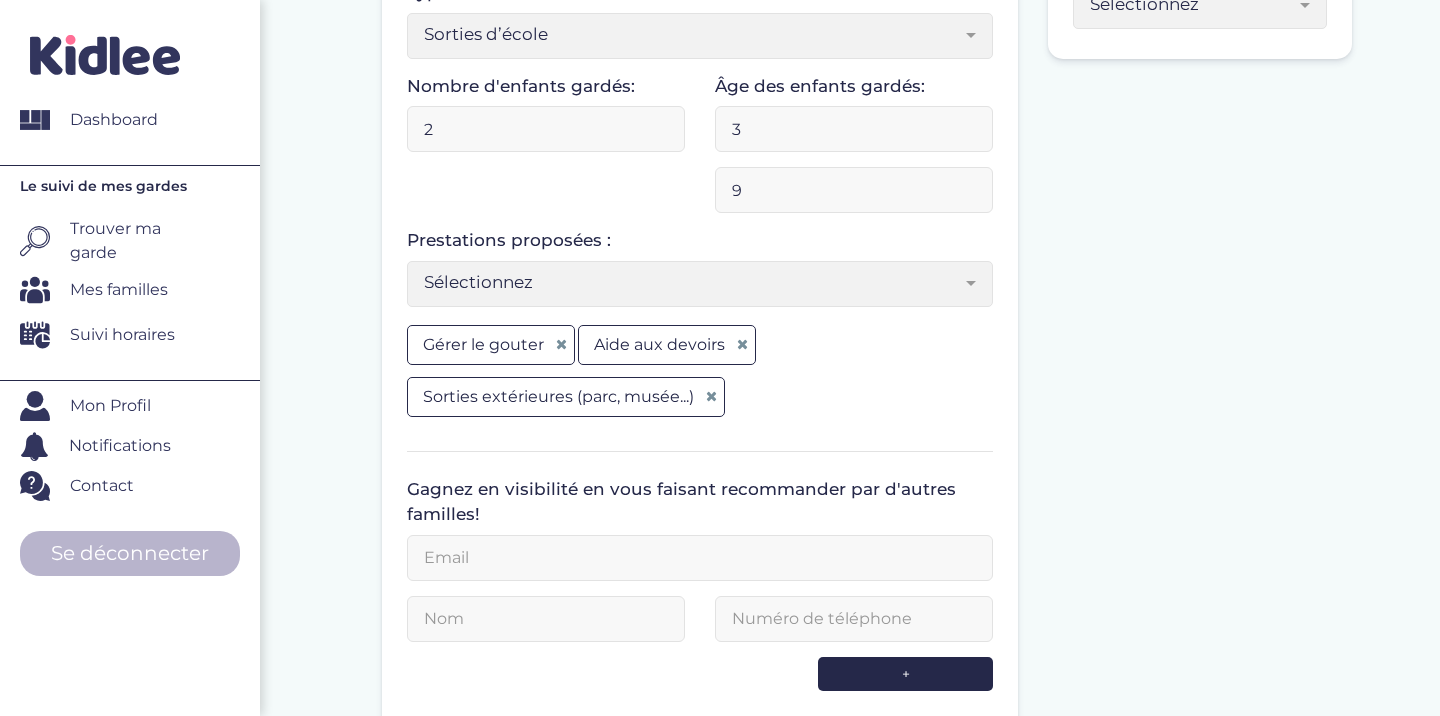 click on "Sélectionnez" at bounding box center [700, 284] 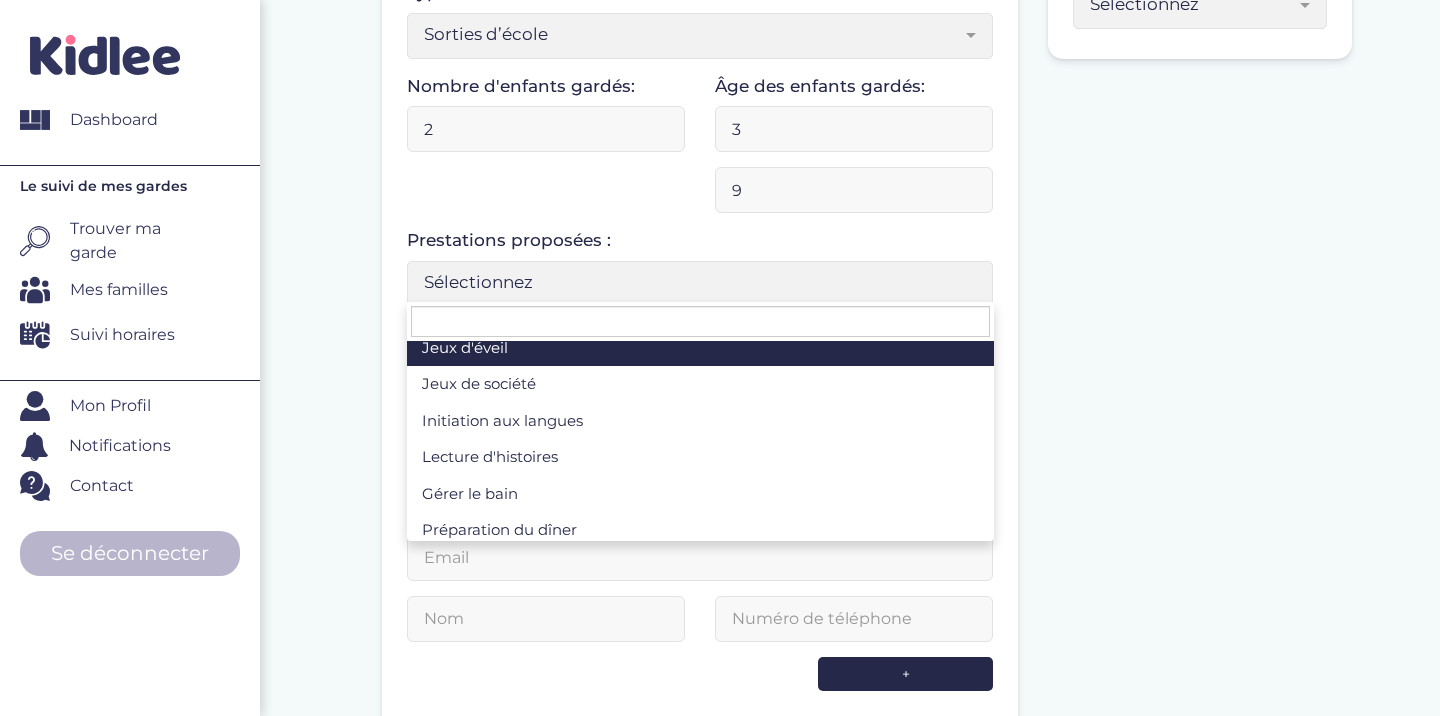 scroll, scrollTop: 284, scrollLeft: 0, axis: vertical 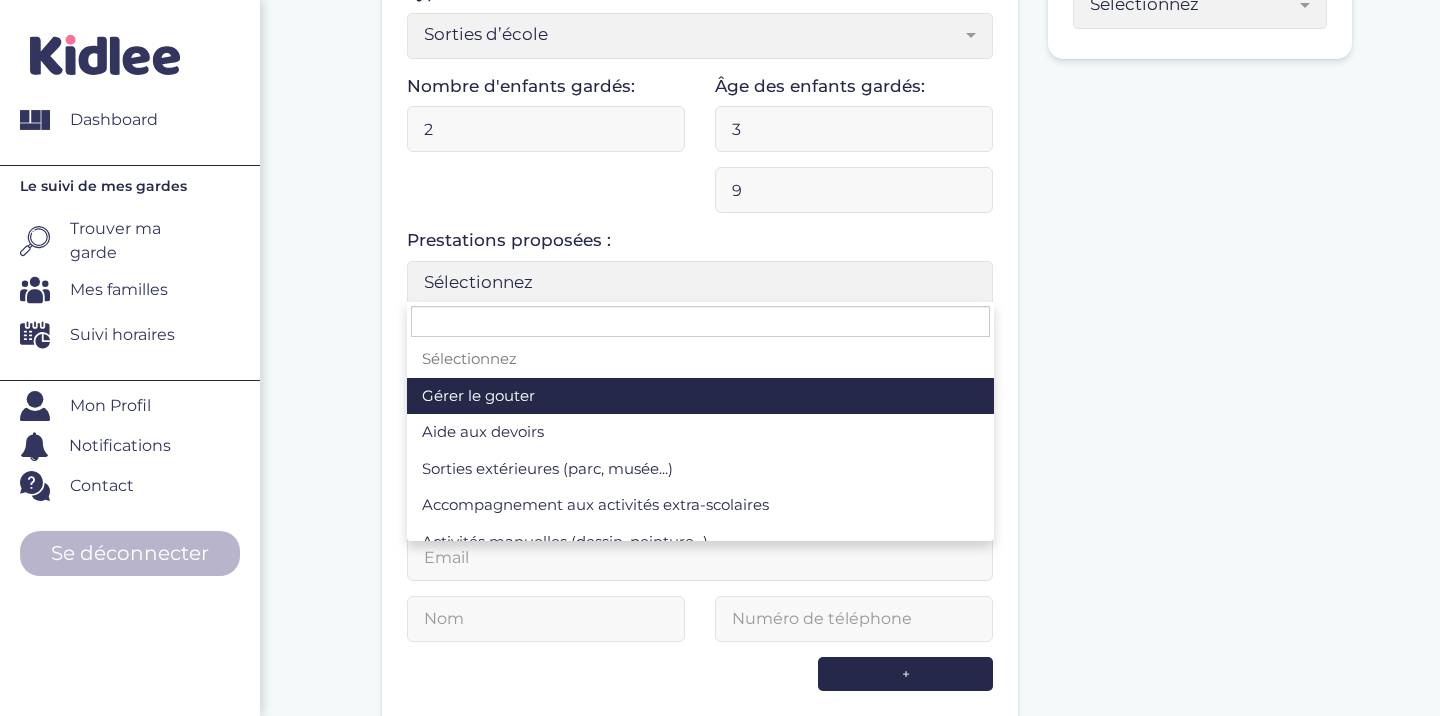 click on "Sélectionnez" at bounding box center (700, 284) 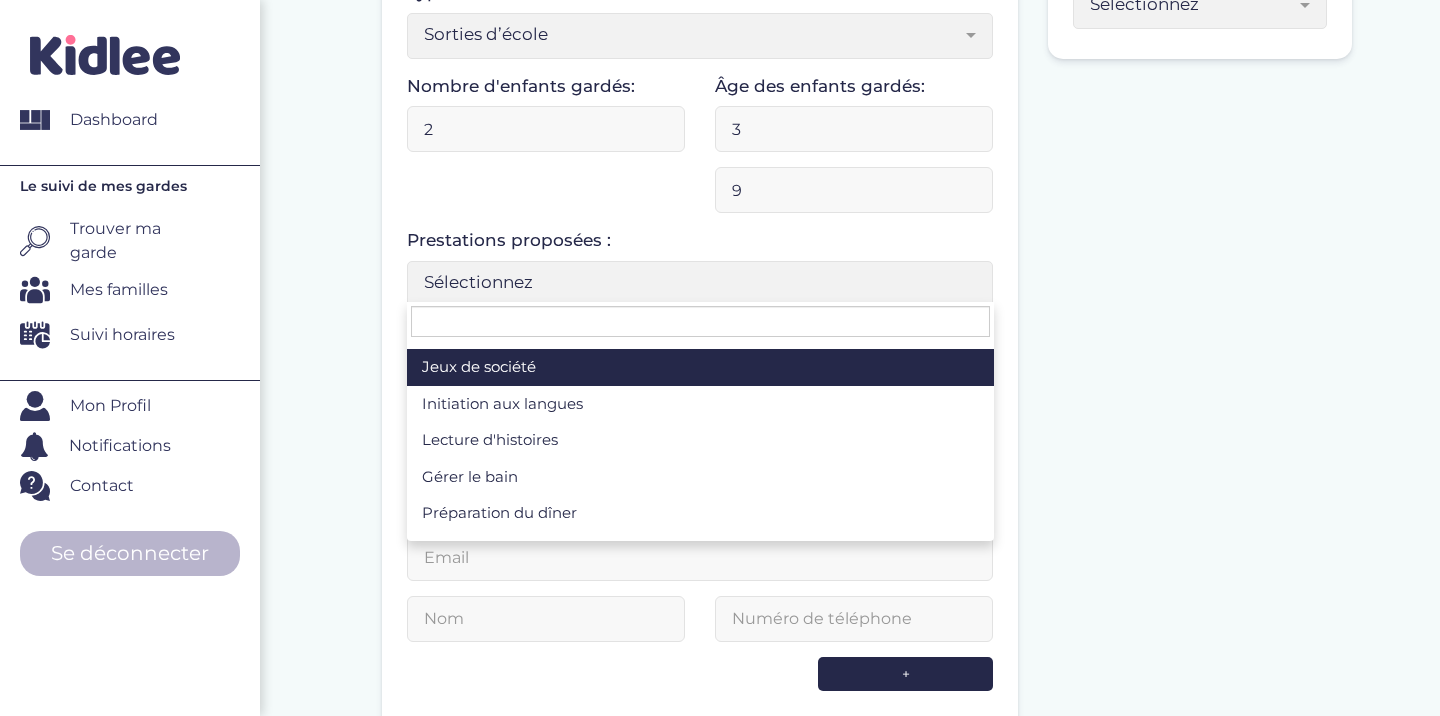 scroll, scrollTop: 337, scrollLeft: 0, axis: vertical 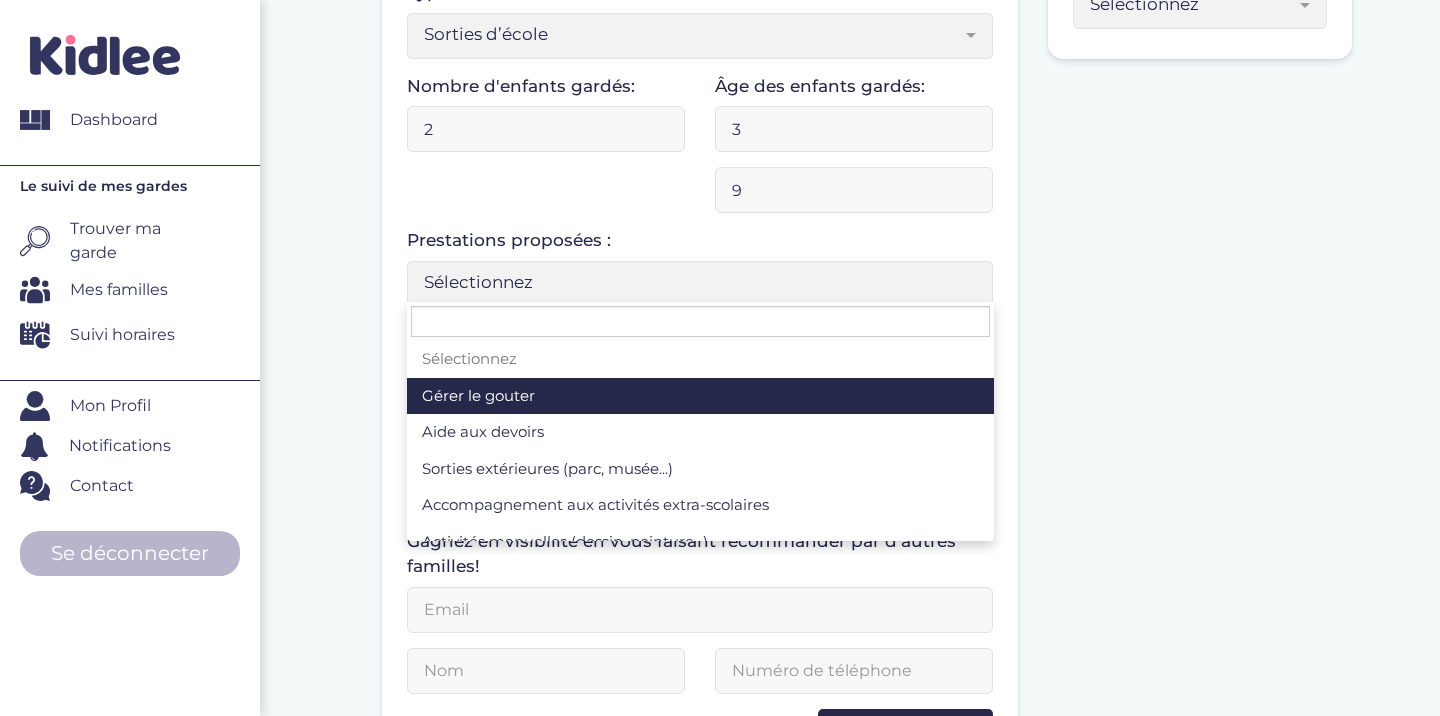 click on "Sélectionnez" at bounding box center [700, 284] 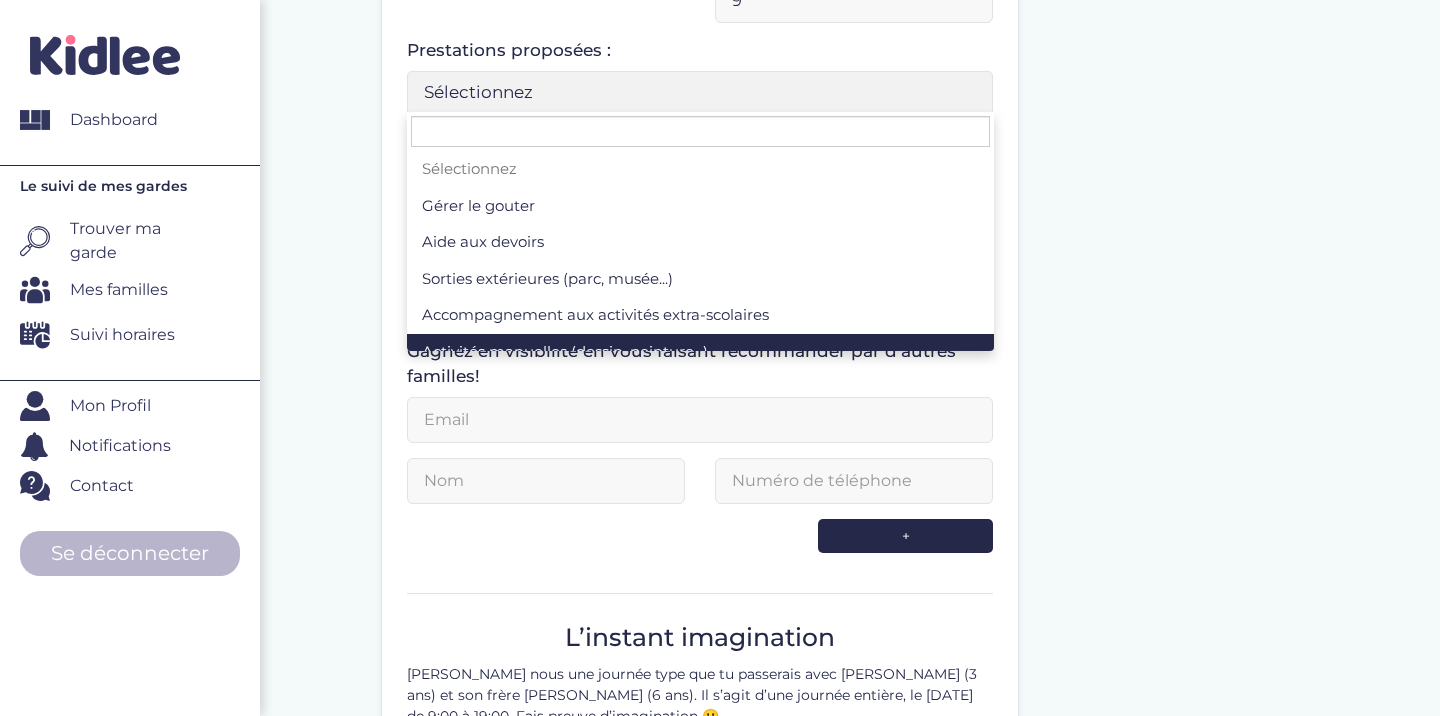 scroll, scrollTop: 677, scrollLeft: 0, axis: vertical 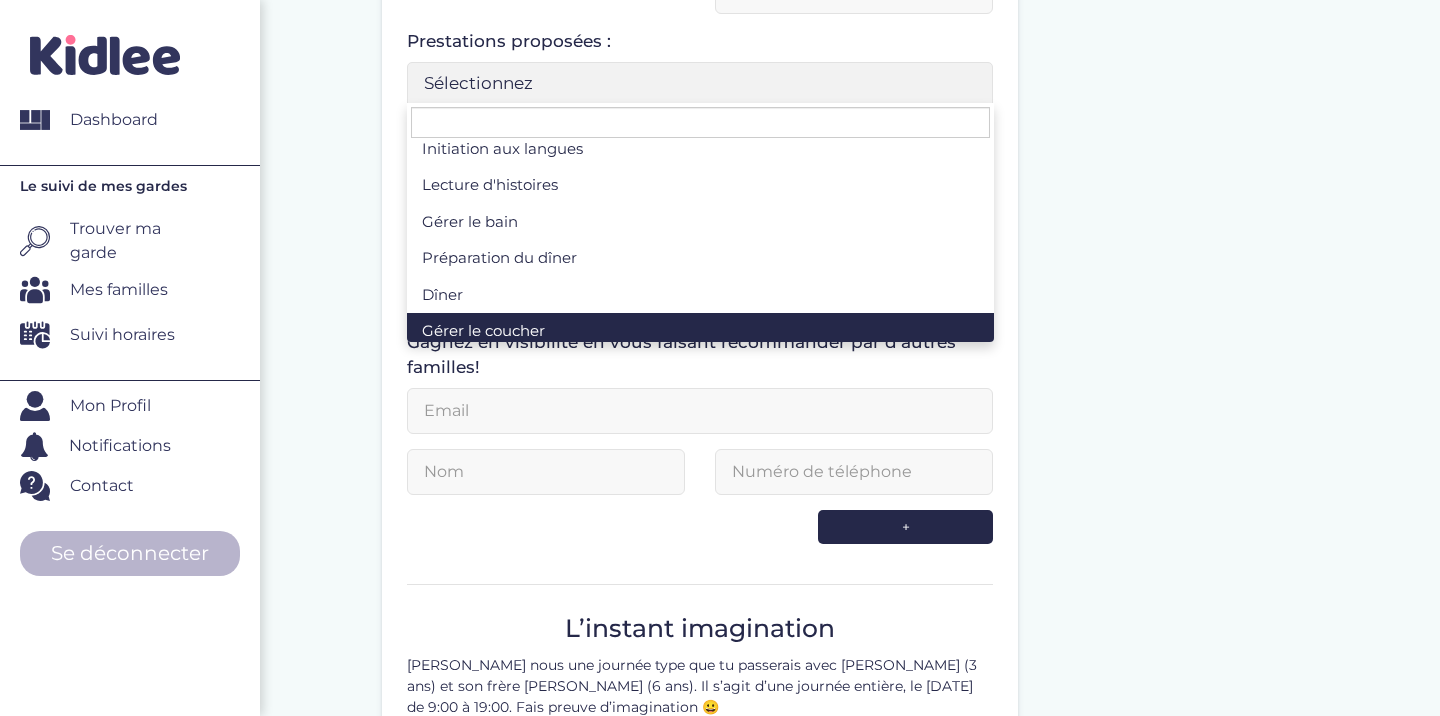 select on "Sélectionnez" 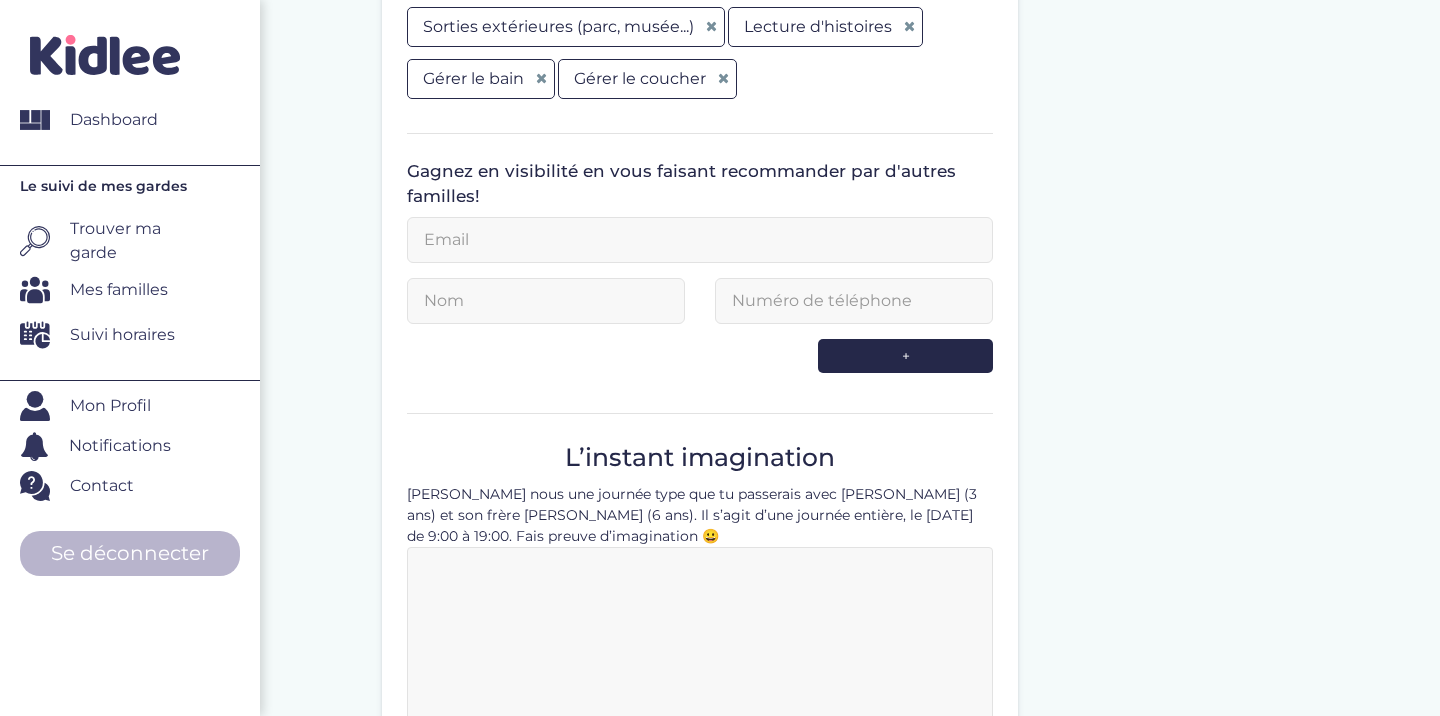 scroll, scrollTop: 798, scrollLeft: 0, axis: vertical 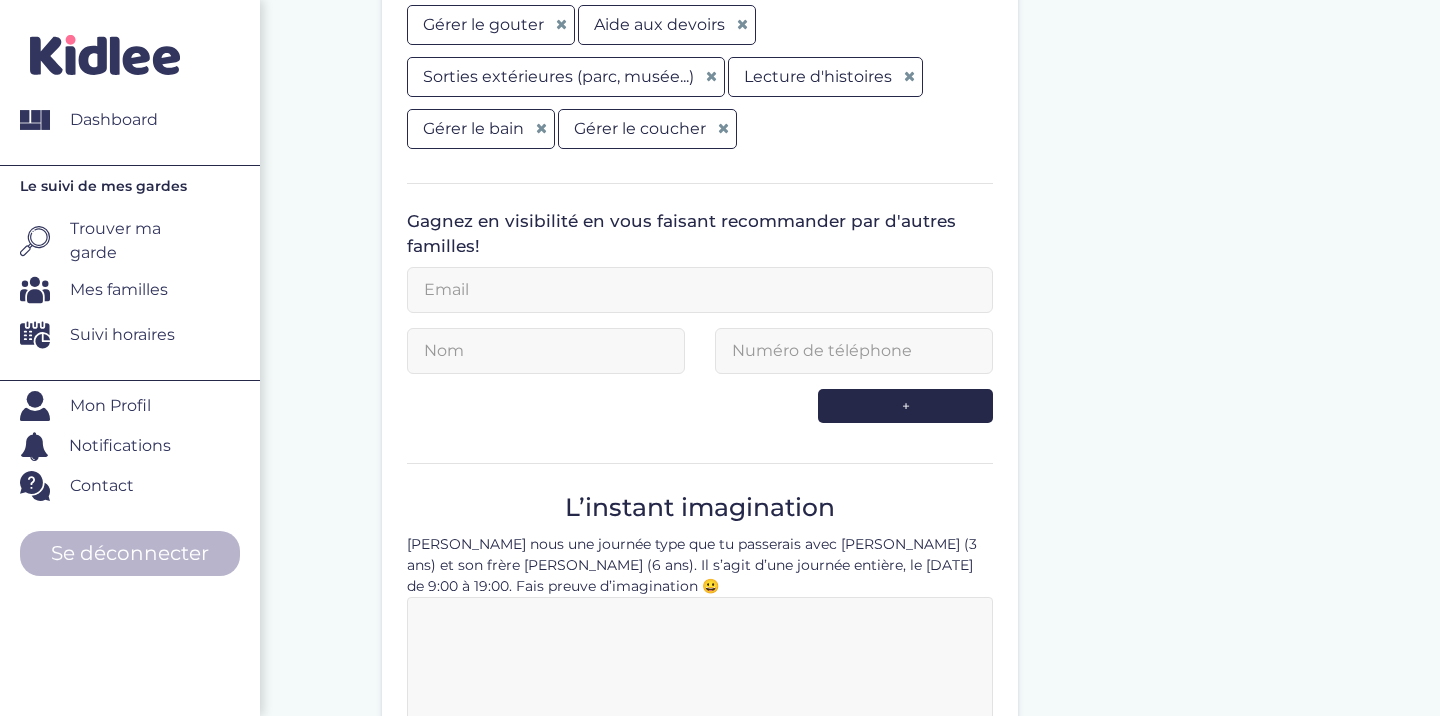 click on "Gagnez en visibilité en vous faisant recommander par d'autres familles!" at bounding box center (700, 234) 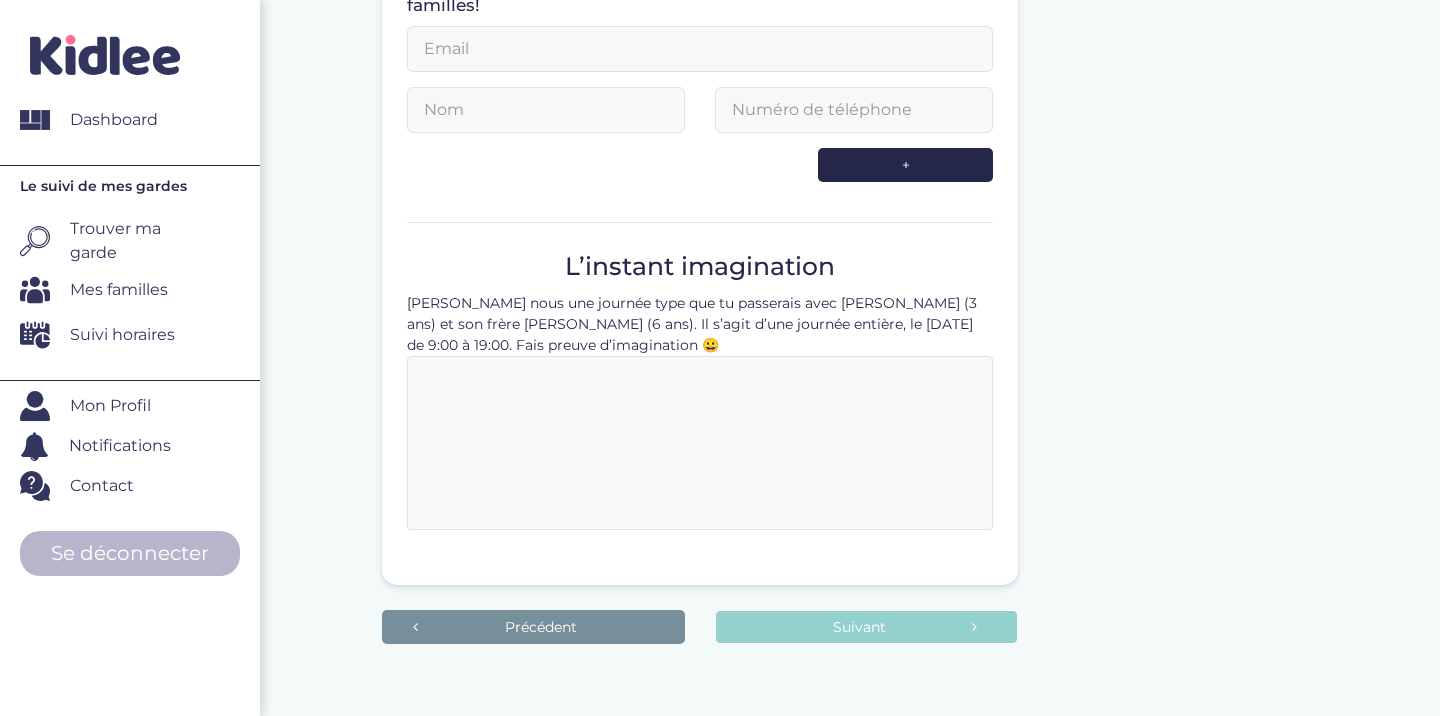 scroll, scrollTop: 1077, scrollLeft: 0, axis: vertical 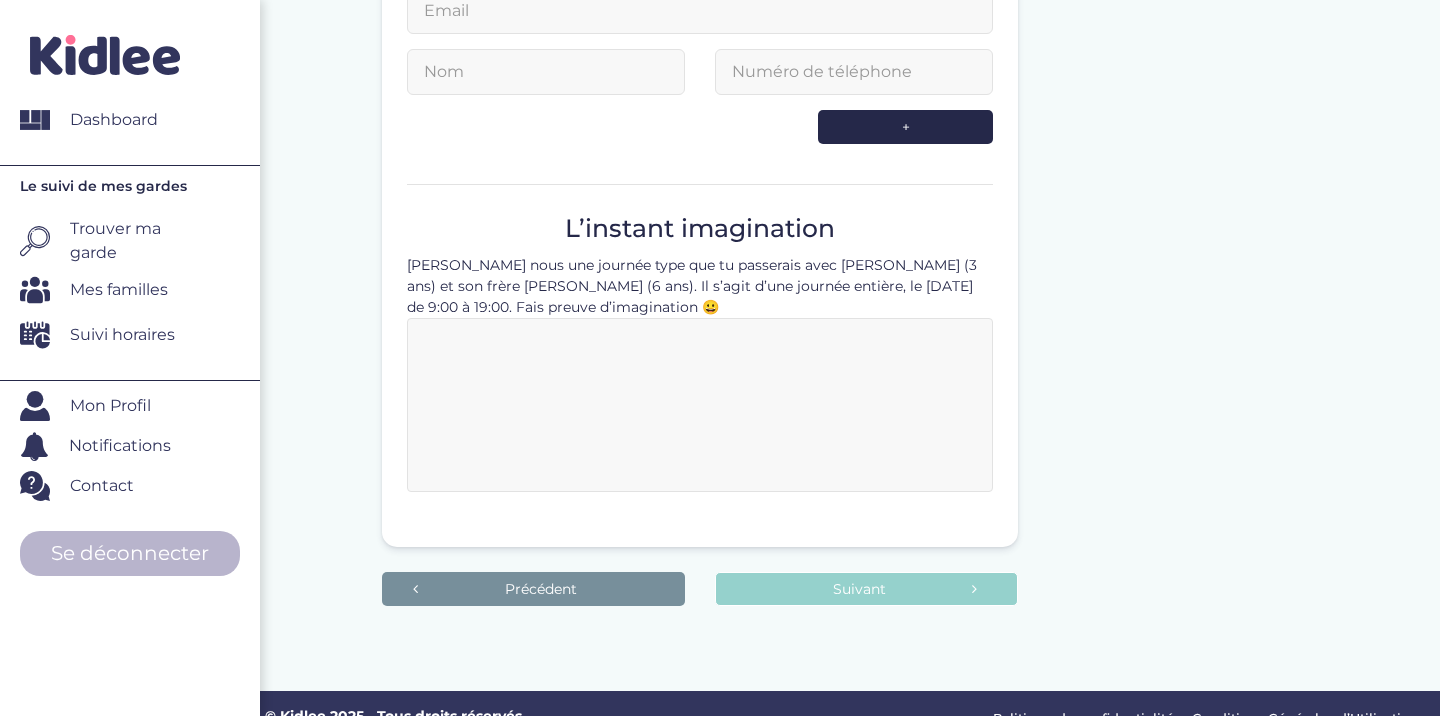 click at bounding box center (700, 405) 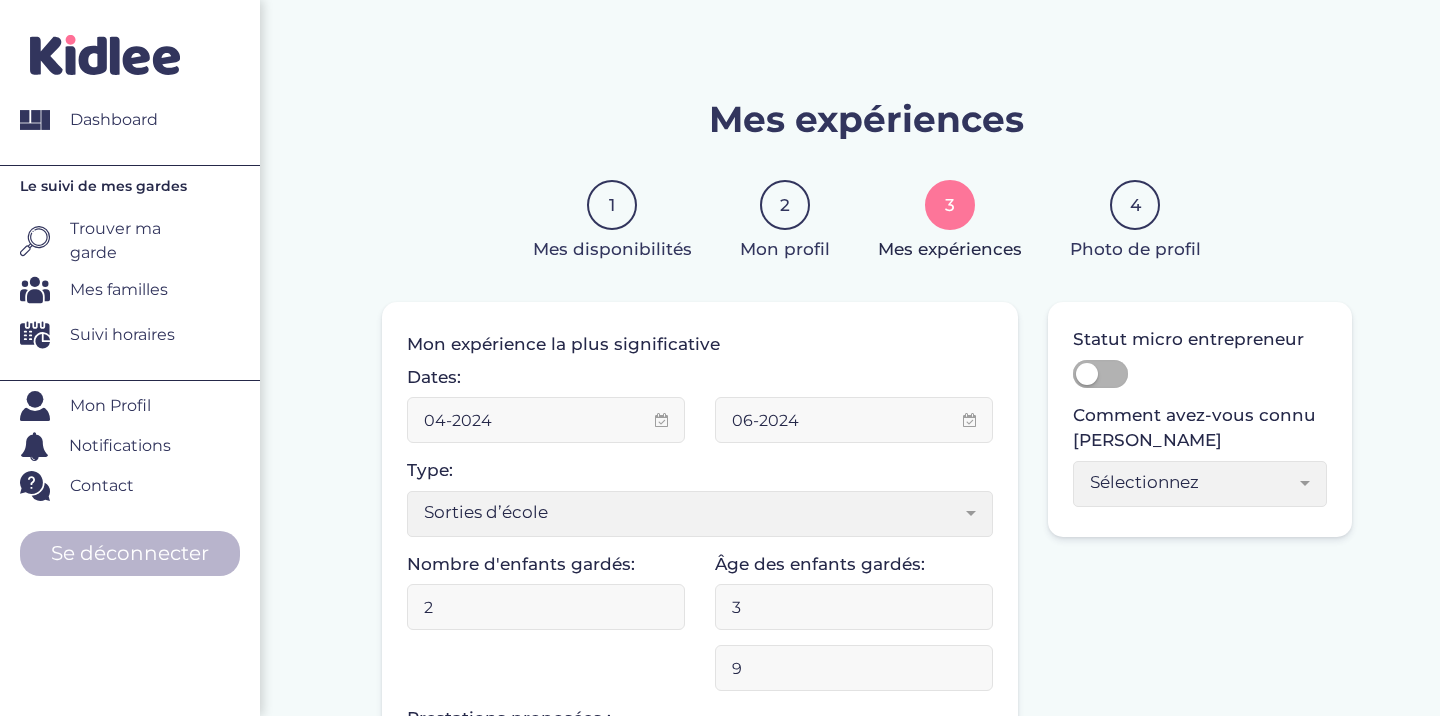 scroll, scrollTop: 0, scrollLeft: 0, axis: both 